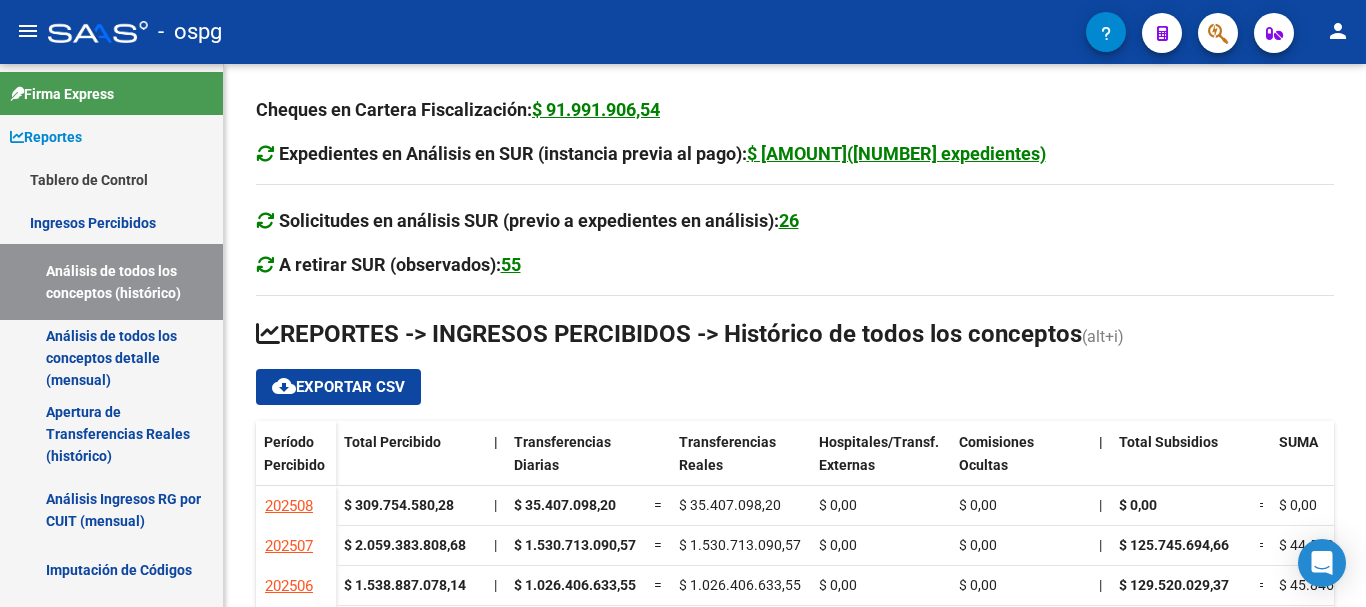scroll, scrollTop: 0, scrollLeft: 0, axis: both 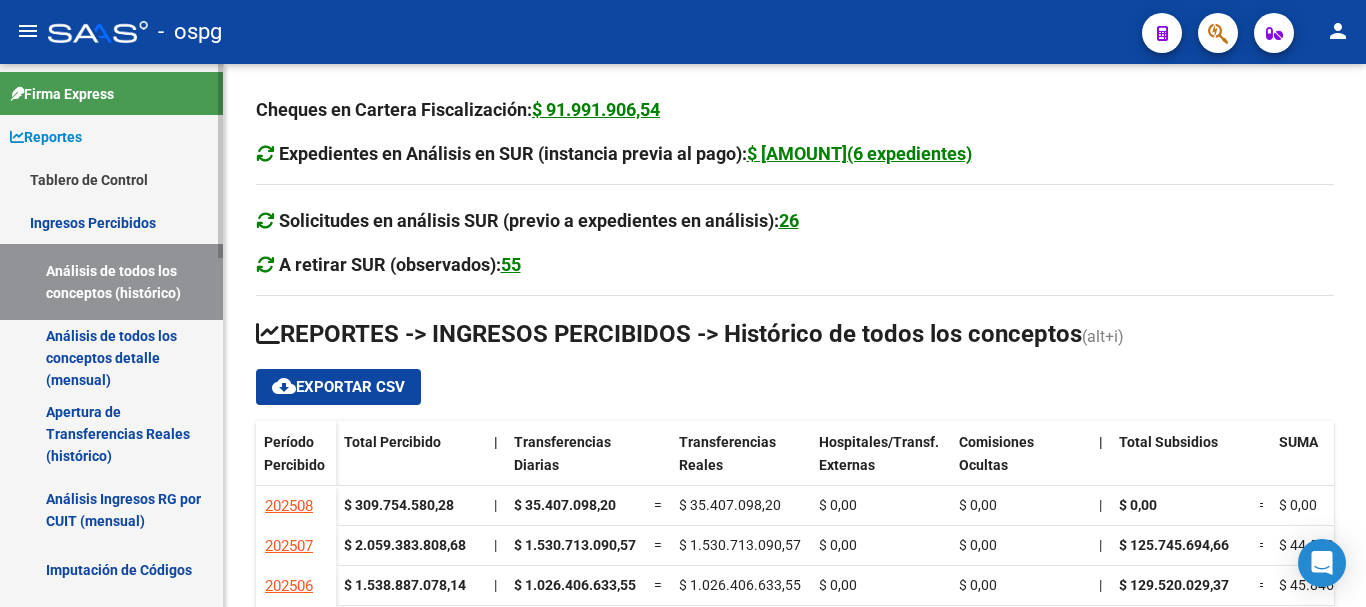 click on "Análisis de todos los conceptos detalle (mensual)" at bounding box center [111, 358] 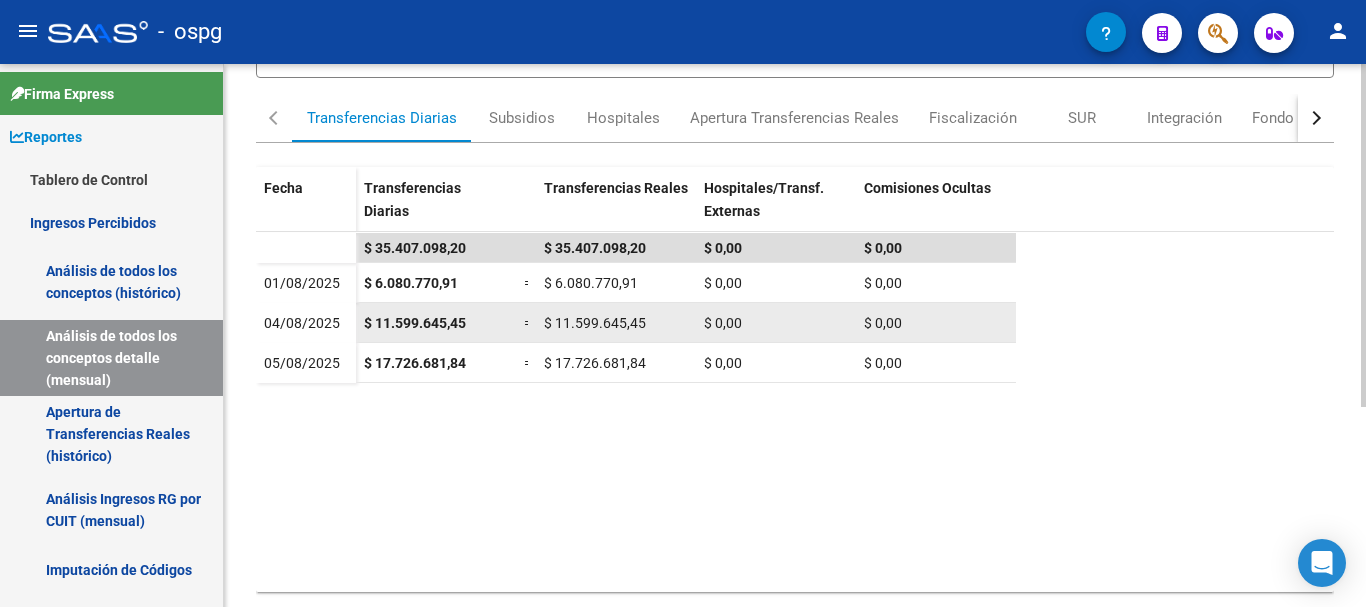 scroll, scrollTop: 300, scrollLeft: 0, axis: vertical 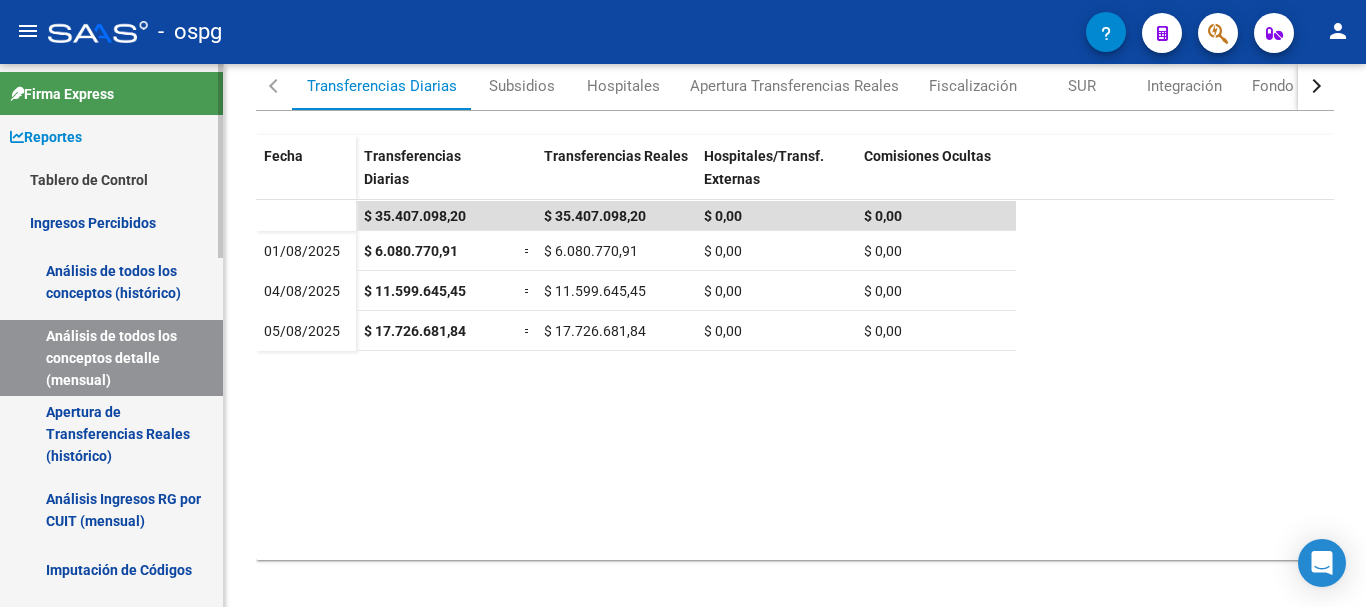 click on "Apertura de Transferencias Reales (histórico)" at bounding box center [111, 434] 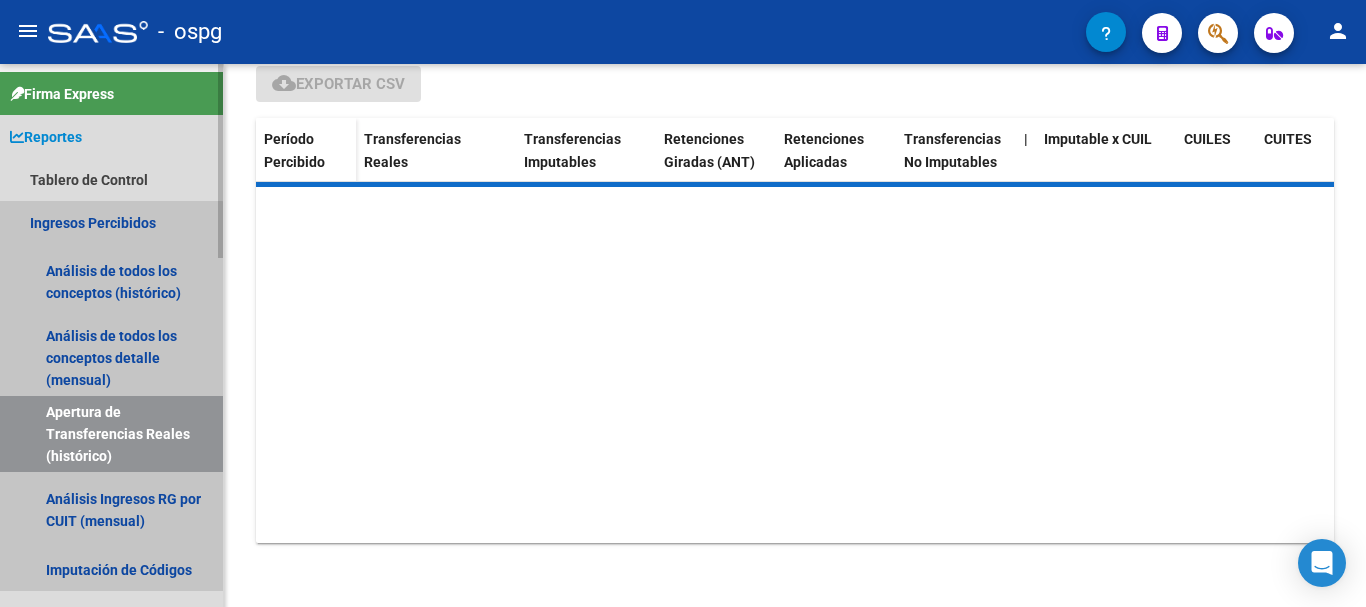 scroll, scrollTop: 0, scrollLeft: 0, axis: both 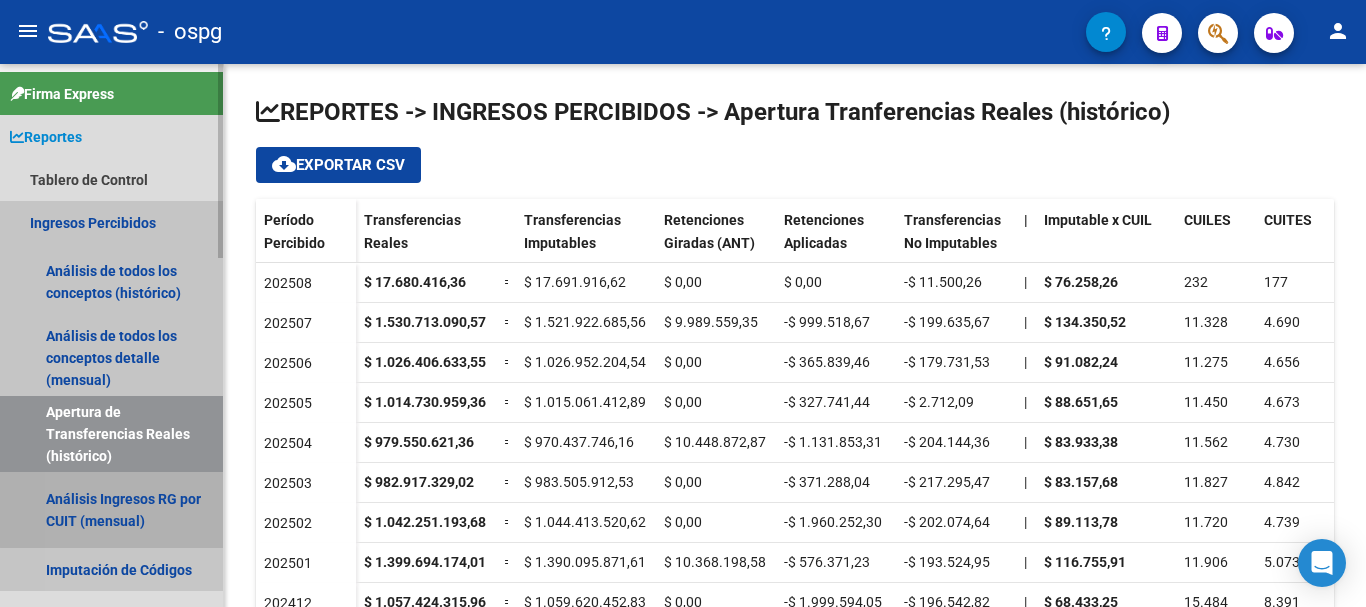 click on "Análisis Ingresos RG por CUIT (mensual)" at bounding box center [111, 510] 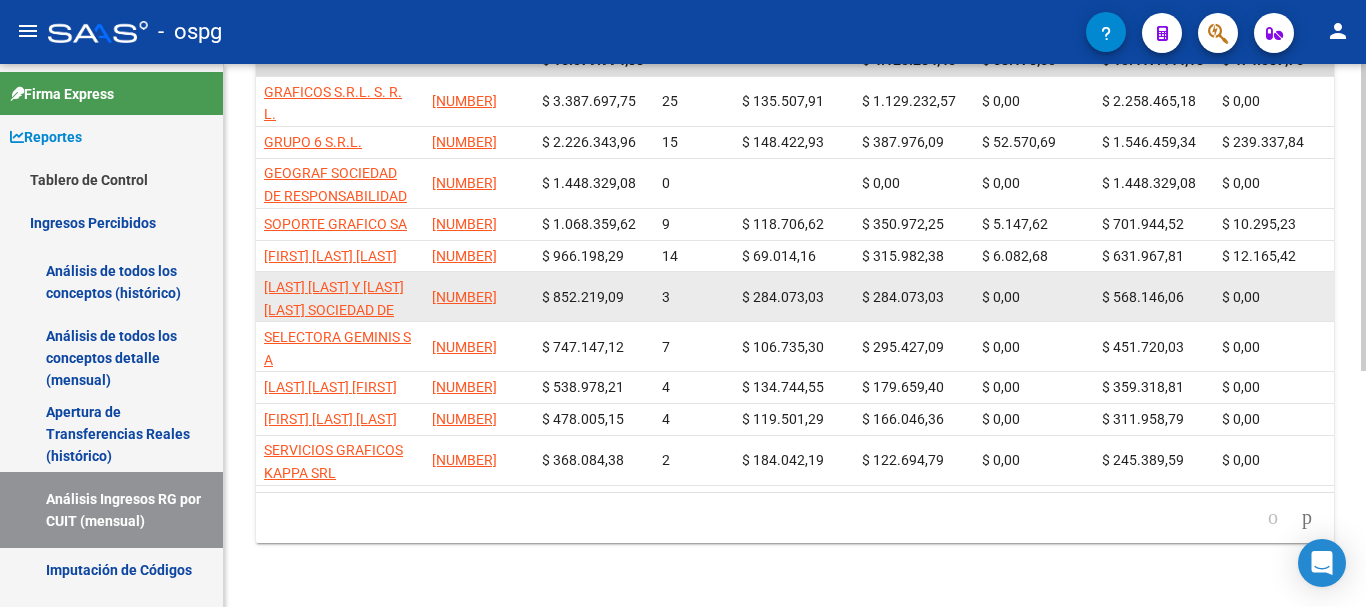 scroll, scrollTop: 400, scrollLeft: 0, axis: vertical 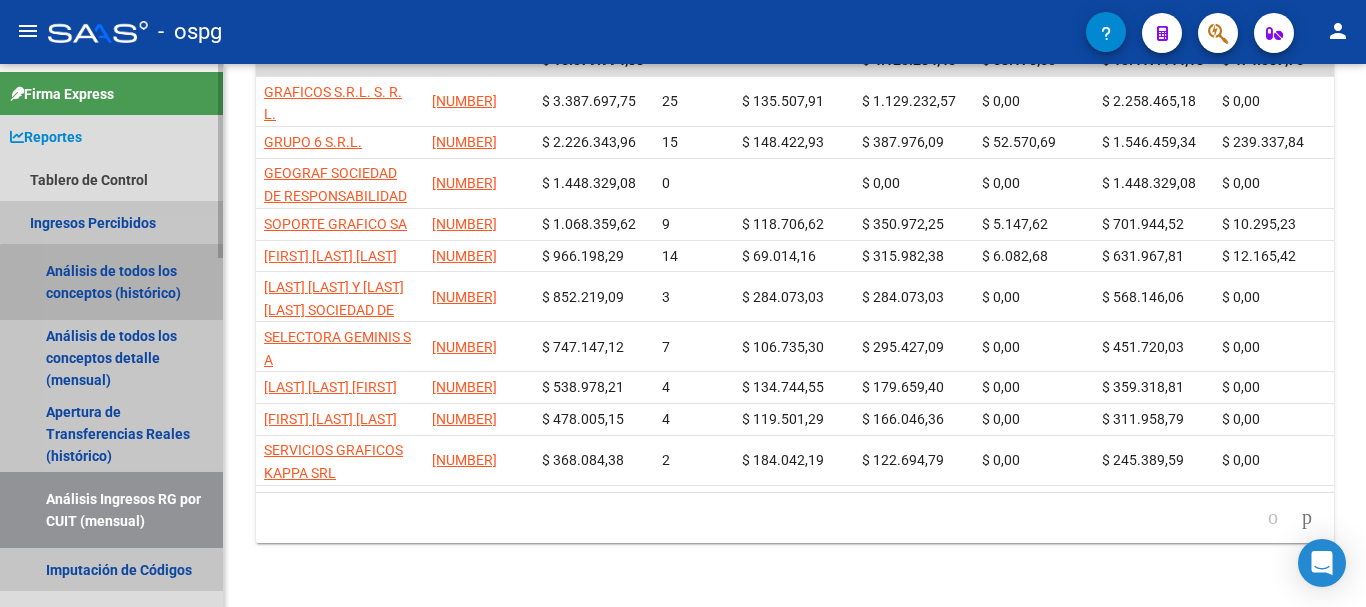 click on "Análisis de todos los conceptos (histórico)" at bounding box center [111, 282] 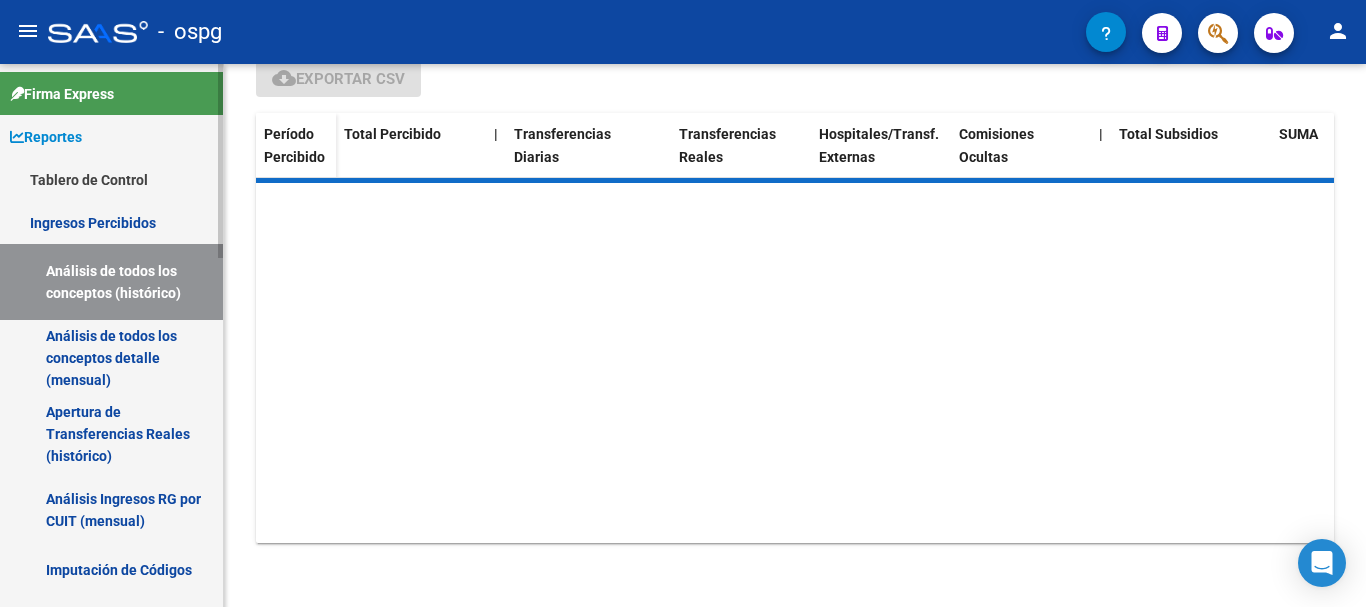 scroll, scrollTop: 0, scrollLeft: 0, axis: both 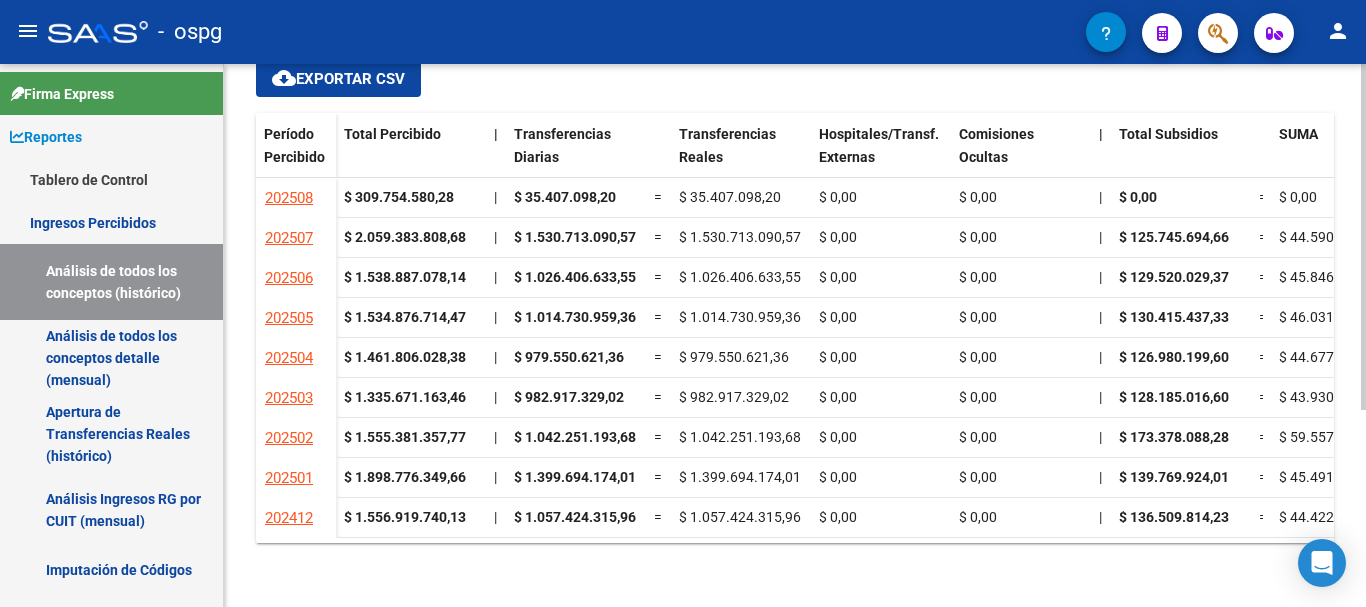 click 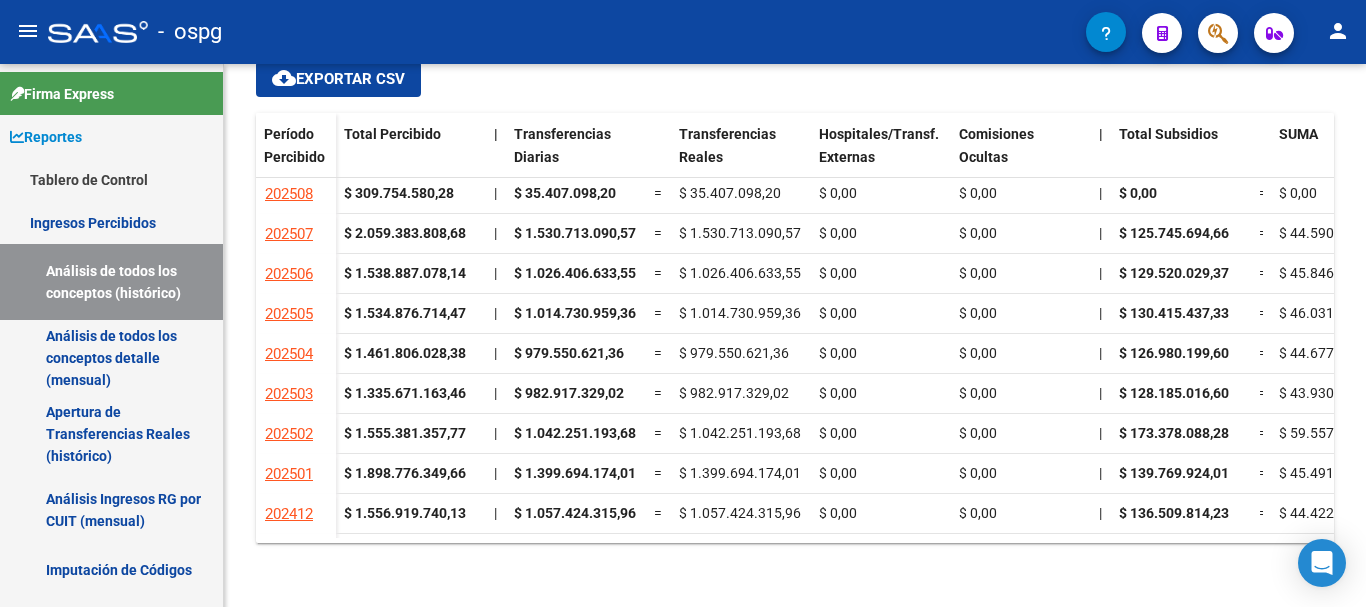 scroll, scrollTop: 0, scrollLeft: 0, axis: both 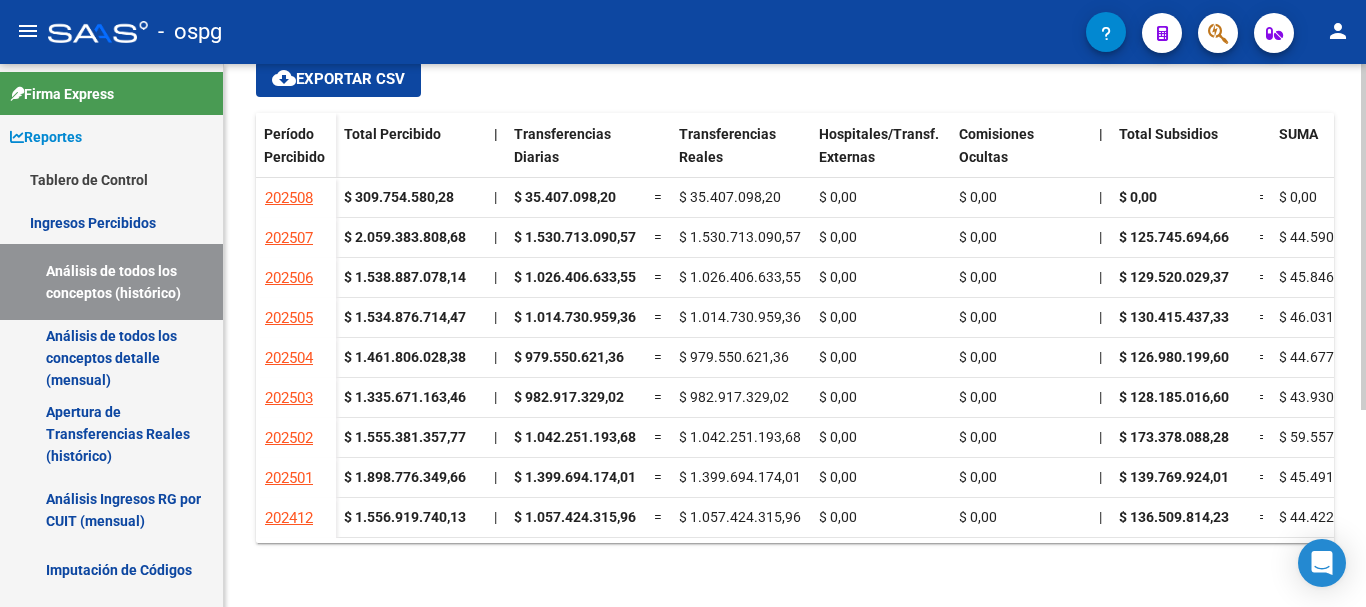 click 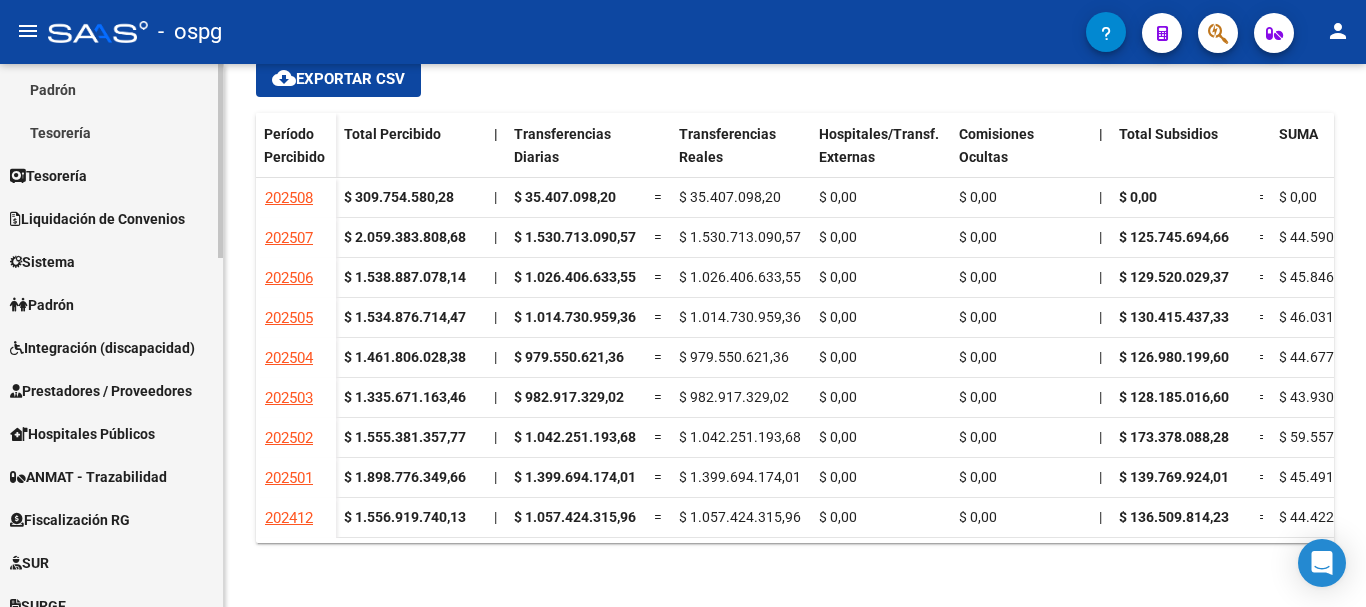 scroll, scrollTop: 700, scrollLeft: 0, axis: vertical 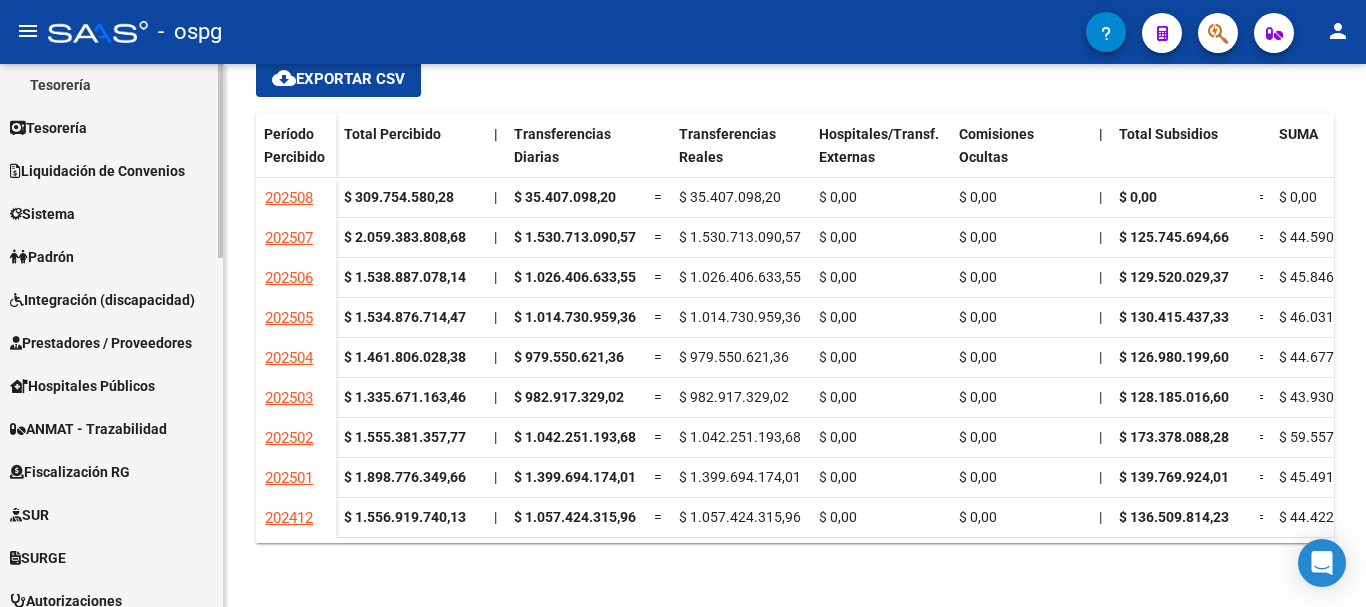 click on "Fiscalización RG" at bounding box center [70, 472] 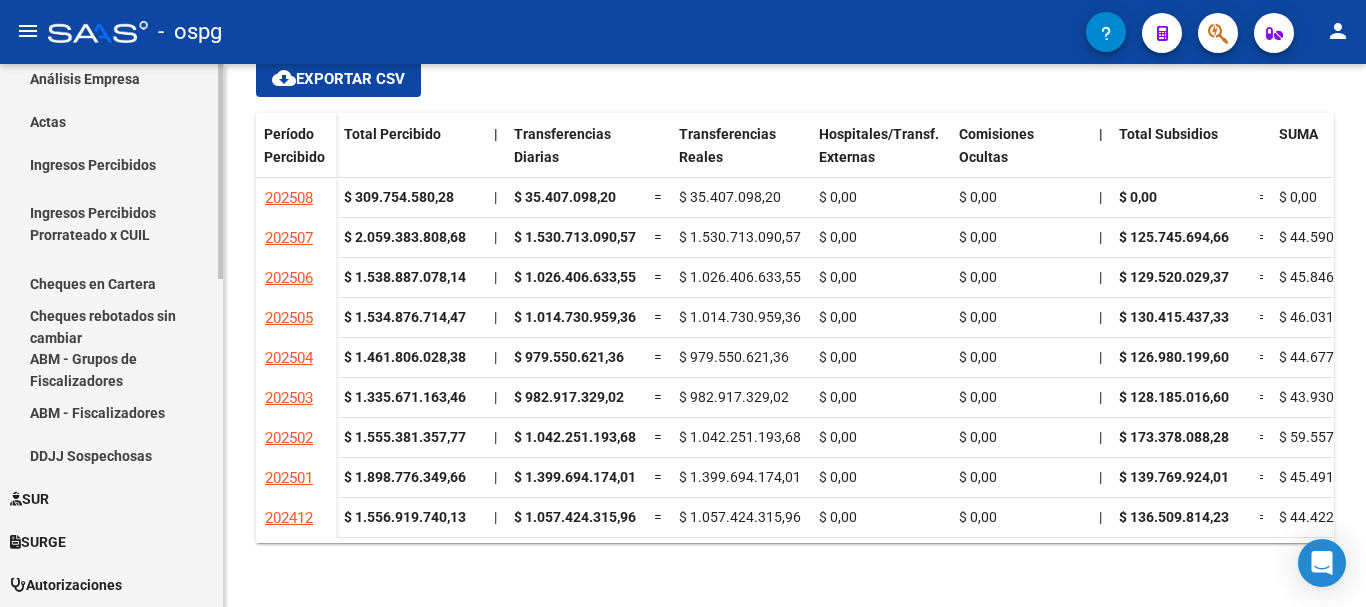 scroll, scrollTop: 400, scrollLeft: 0, axis: vertical 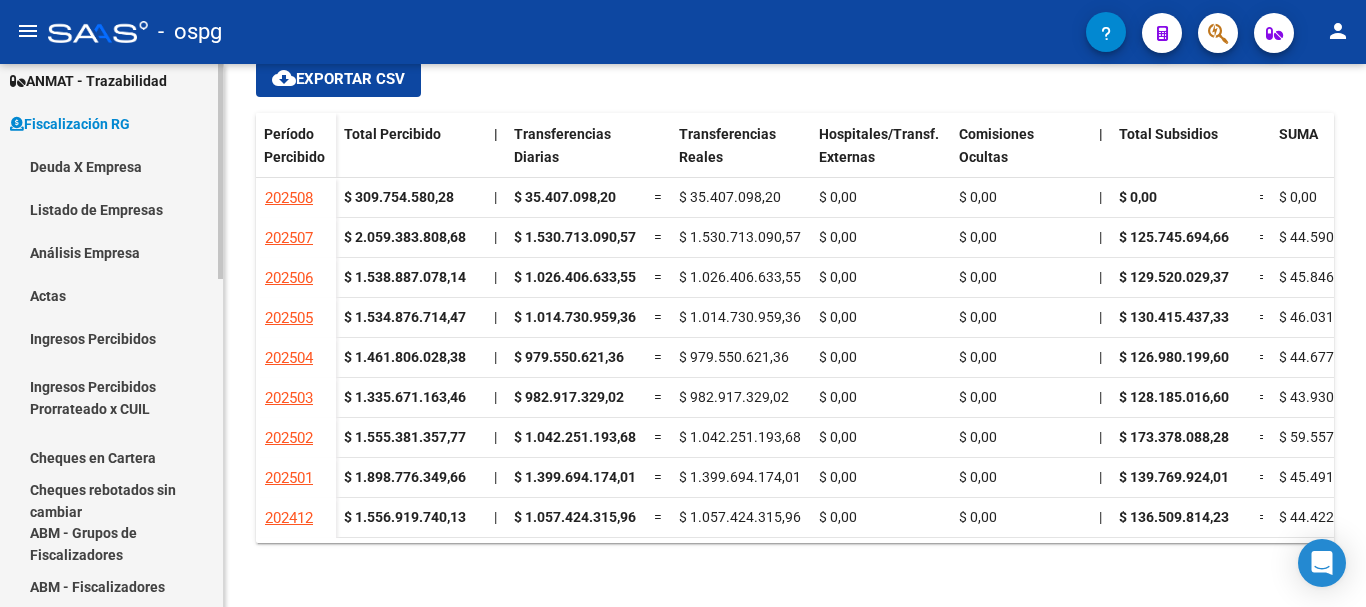 click on "Deuda X Empresa" at bounding box center [111, 166] 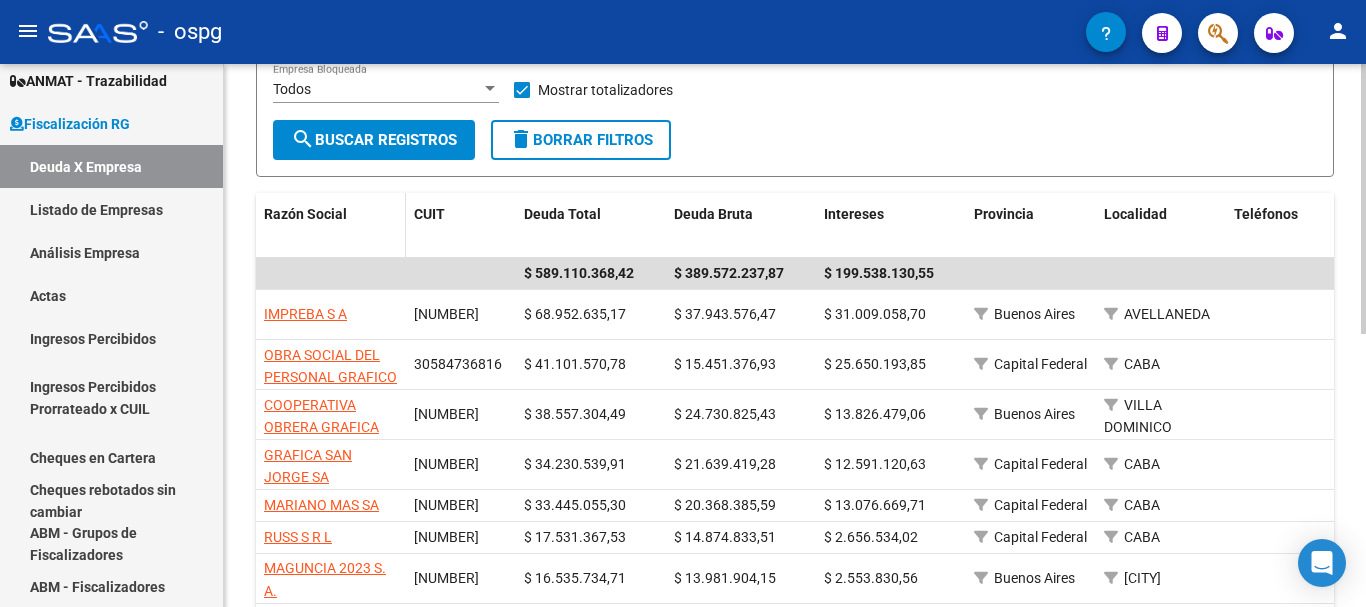 scroll, scrollTop: 300, scrollLeft: 0, axis: vertical 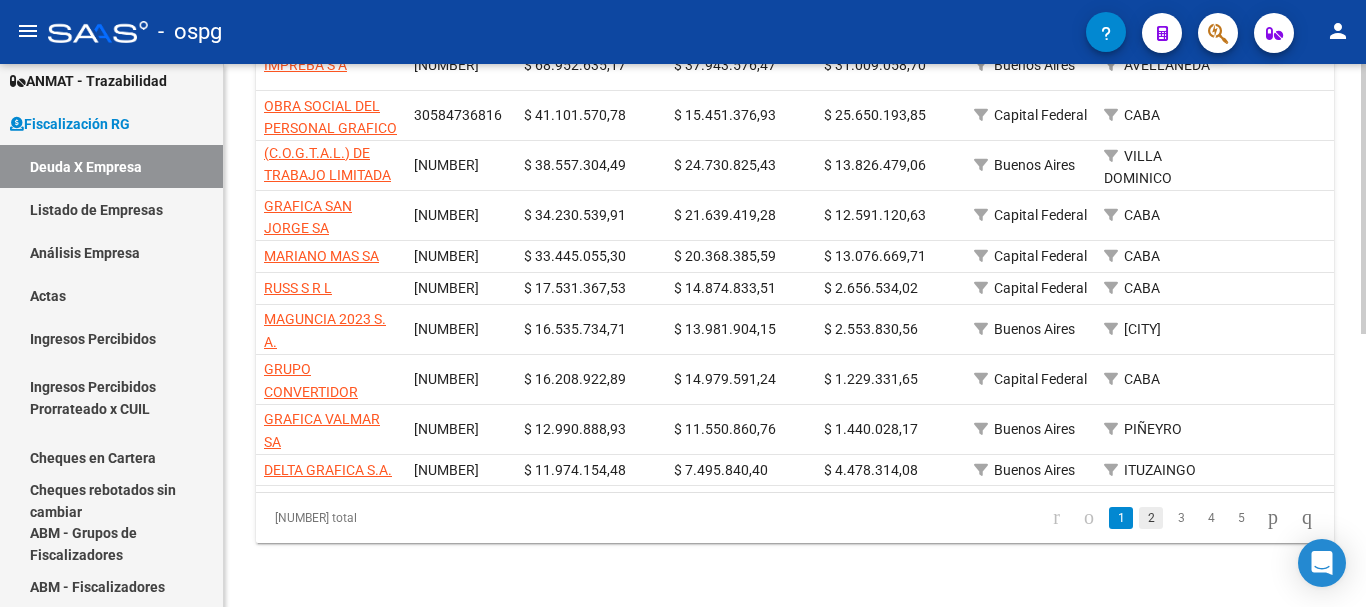 click on "2" 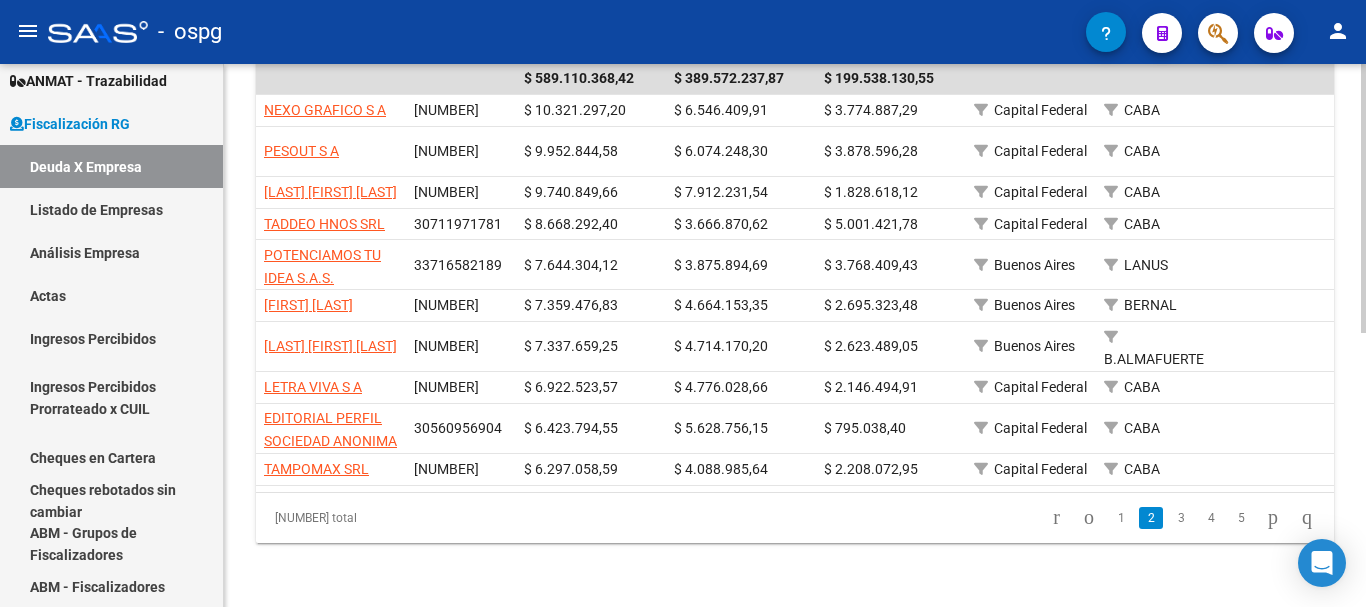 scroll, scrollTop: 4, scrollLeft: 0, axis: vertical 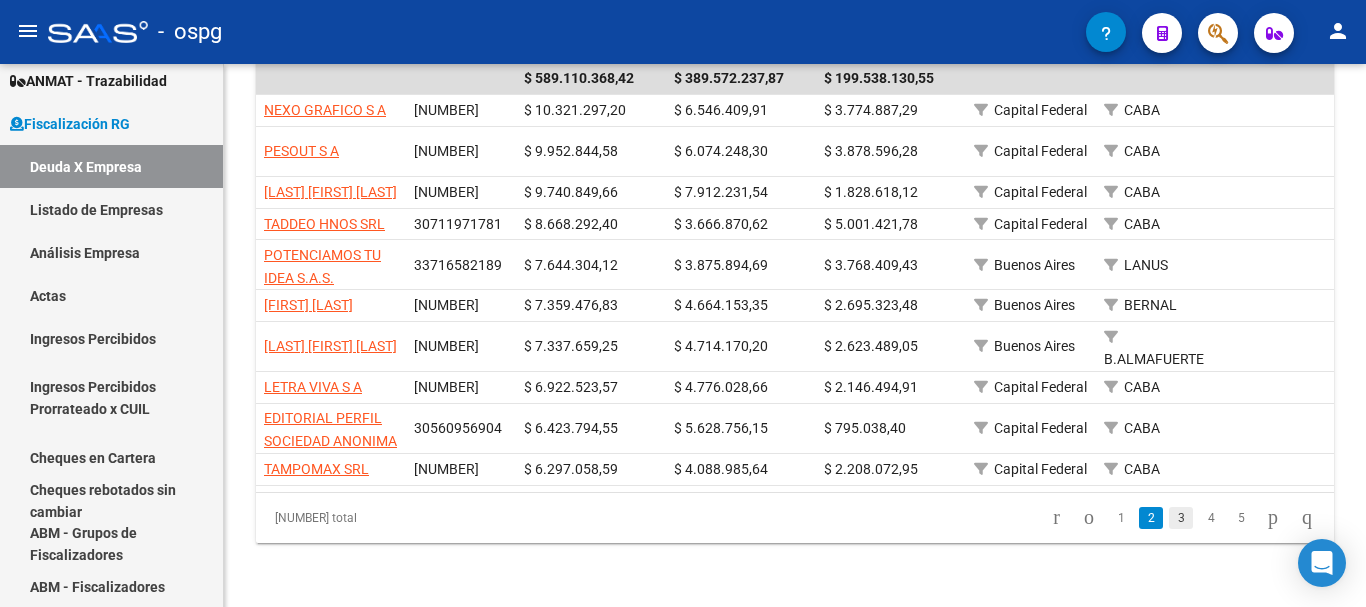click on "3" 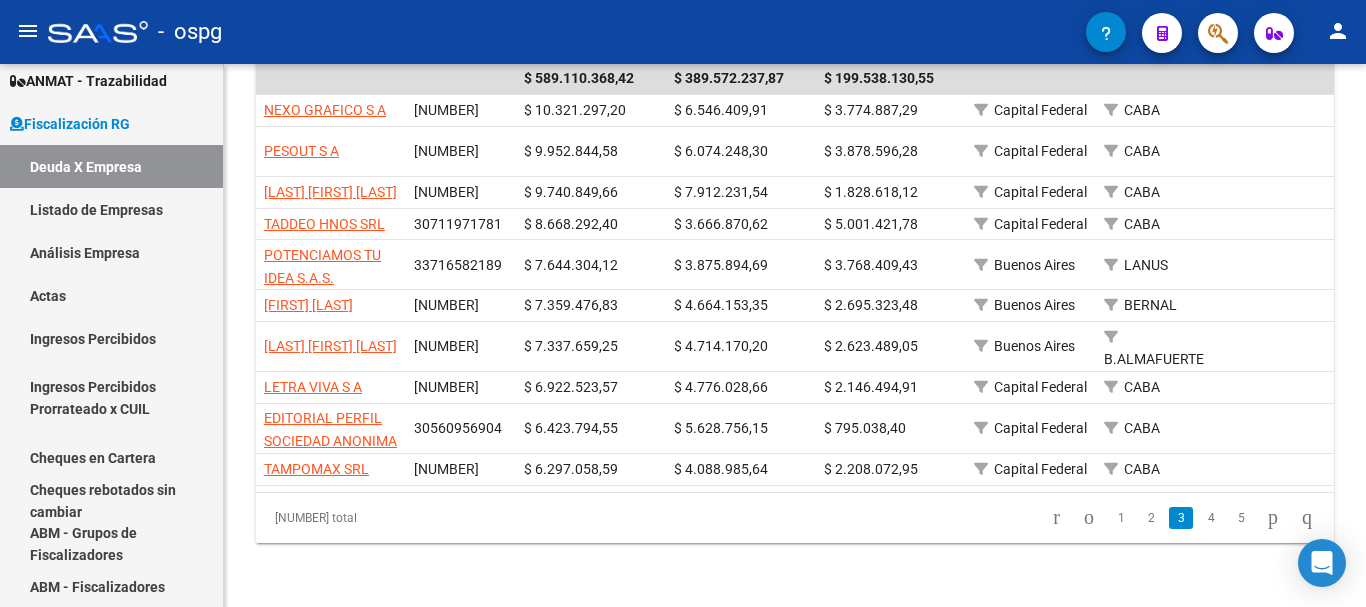 scroll, scrollTop: 0, scrollLeft: 0, axis: both 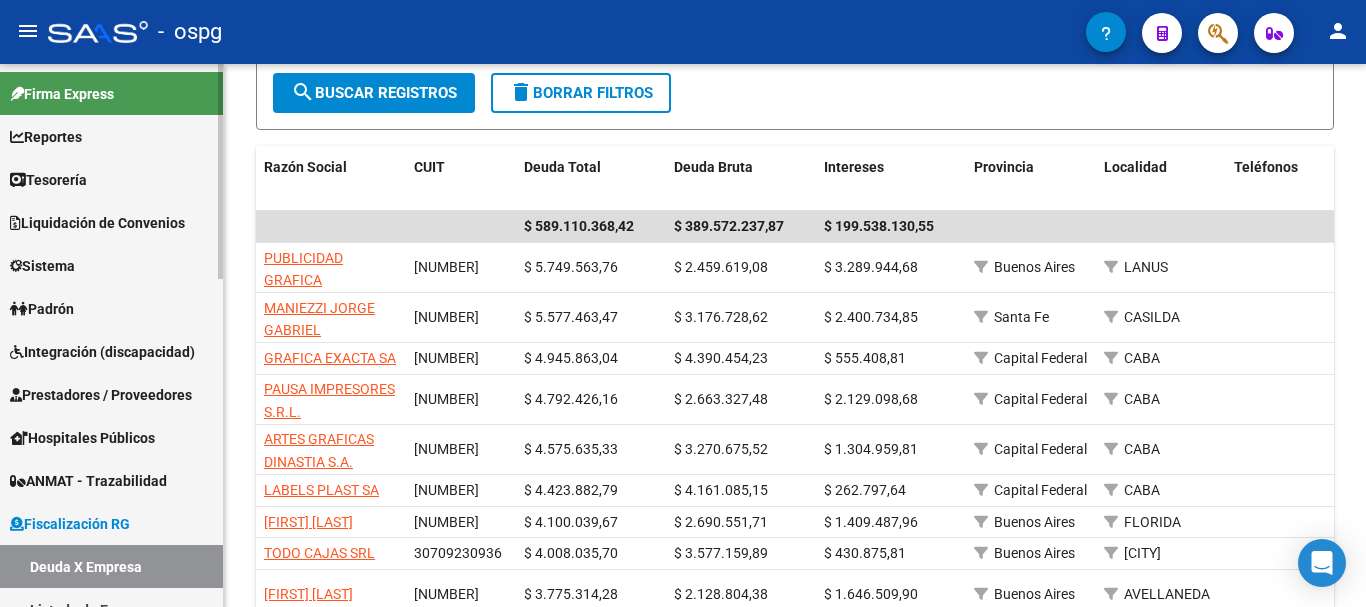 click on "Reportes" at bounding box center [46, 137] 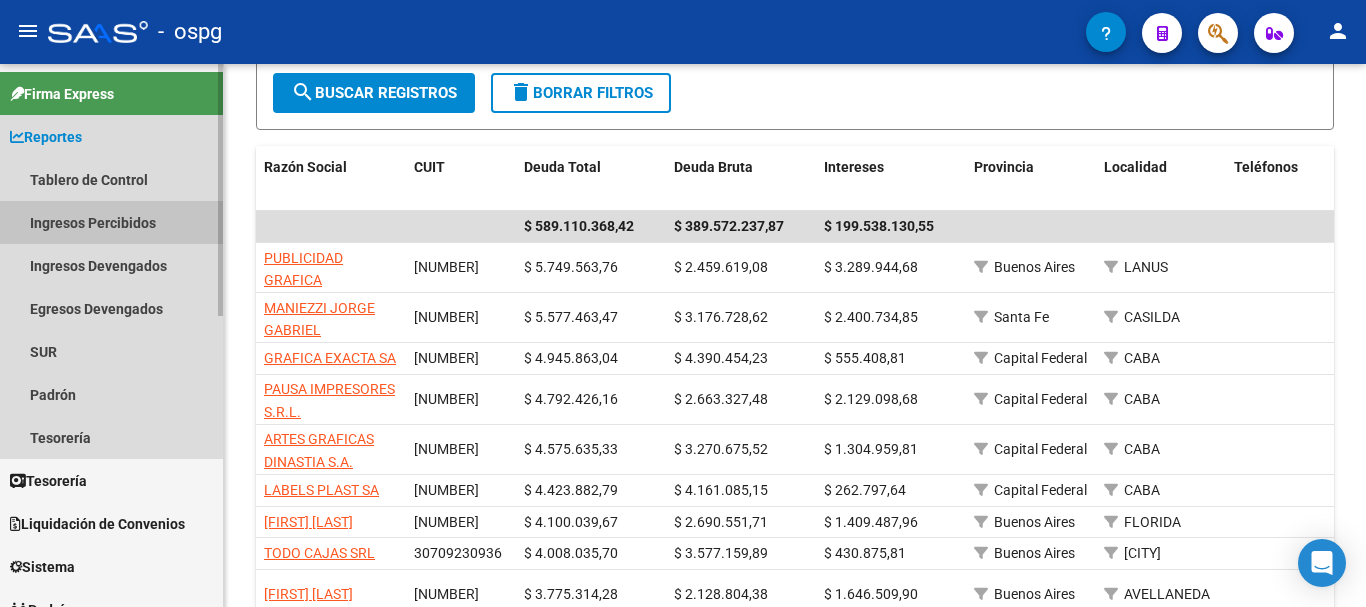 click on "Ingresos Percibidos" at bounding box center [111, 222] 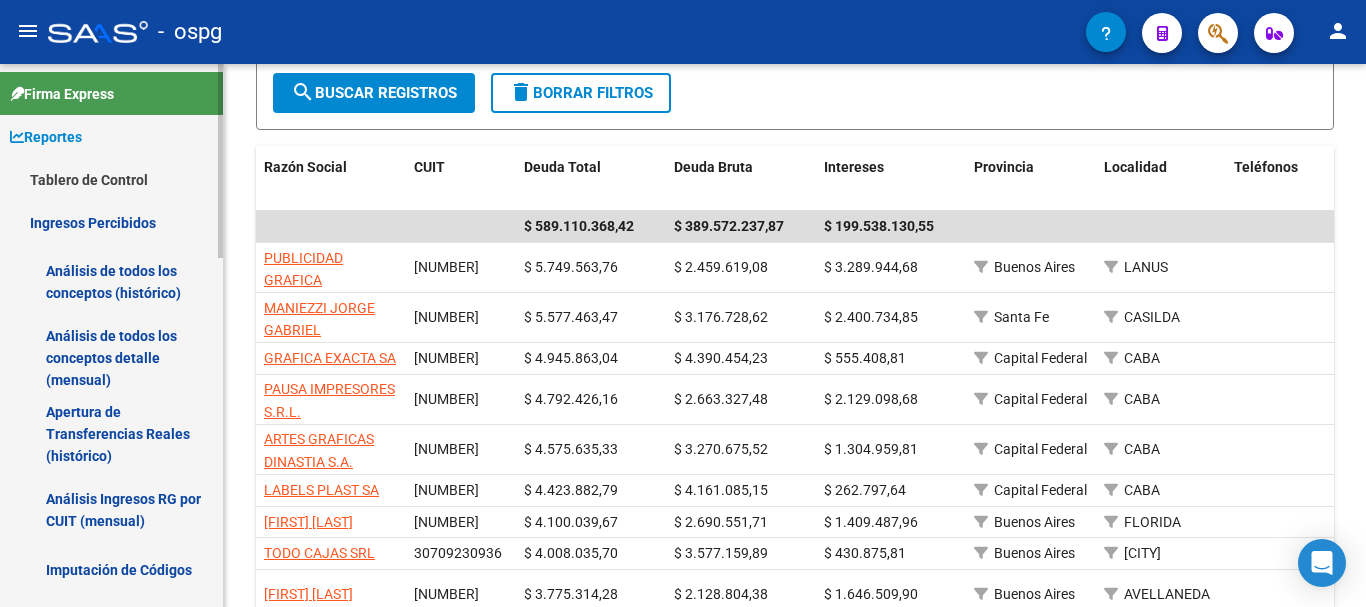 click on "Análisis de todos los conceptos (histórico)" at bounding box center [111, 282] 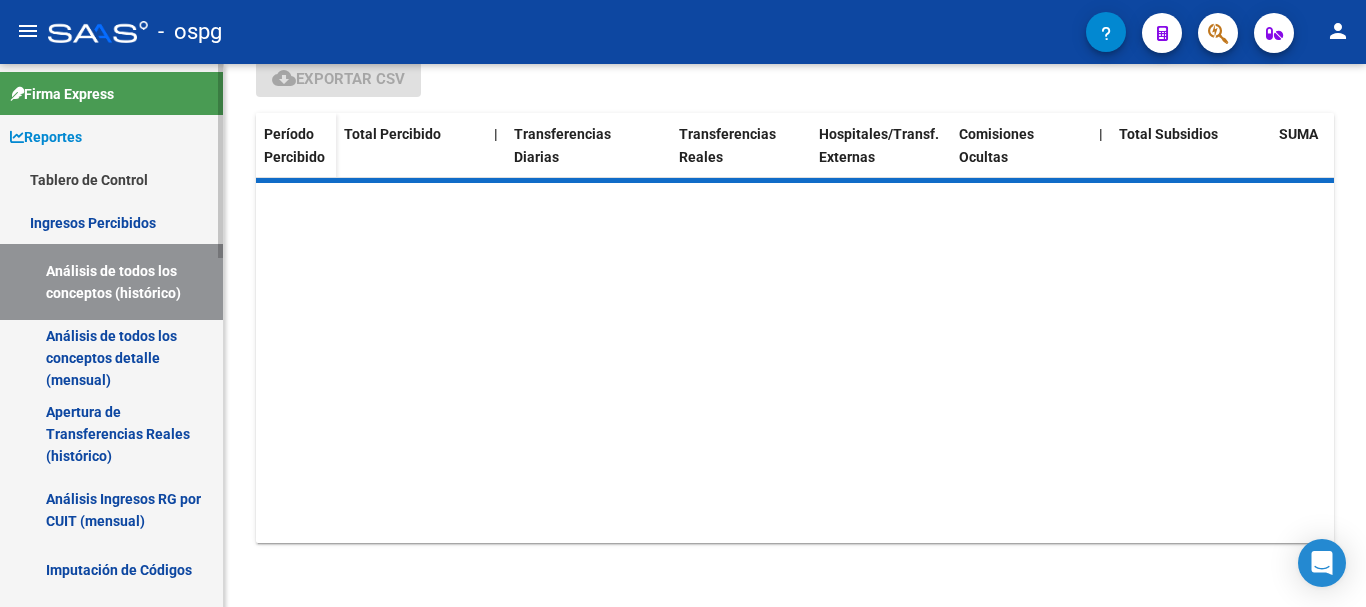 scroll, scrollTop: 308, scrollLeft: 0, axis: vertical 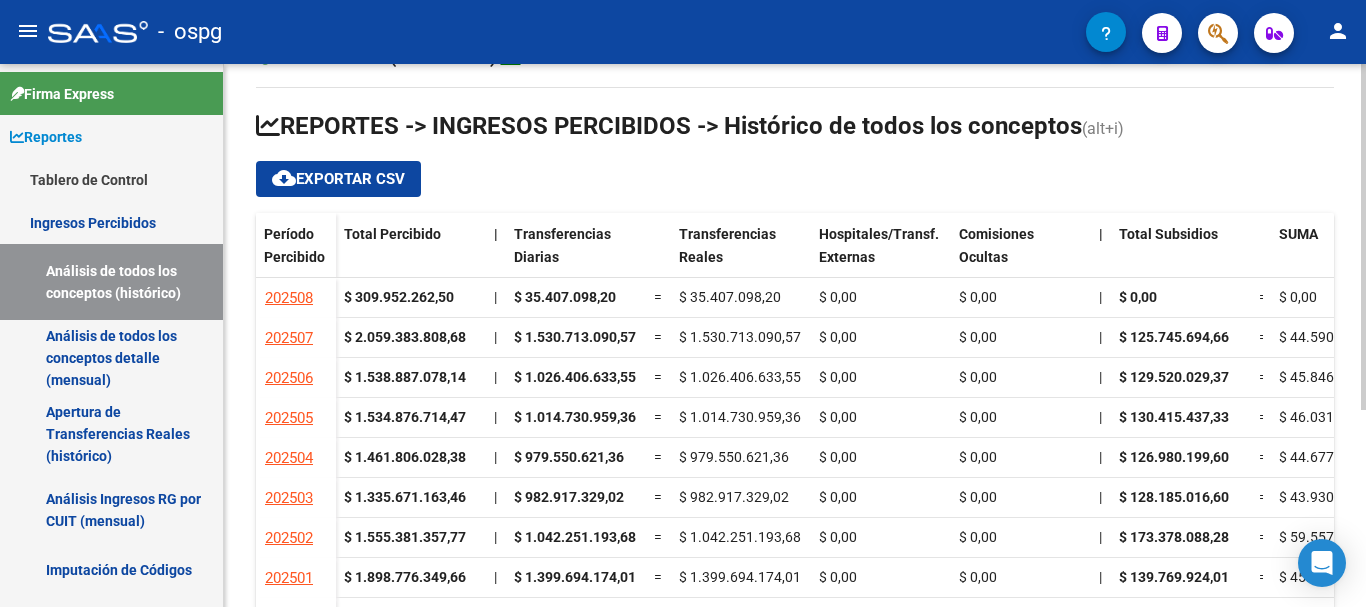 click on "Cheques en Cartera Fiscalización:  $ 91.991.906,54   Expedientes en Análisis en SUR (instancia previa al pago):  $ 10.037.414,00(6 expedientes)   Solicitudes en análisis SUR (previo a expedientes en análisis):  26   A retirar SUR (observados):  55  REPORTES -> INGRESOS PERCIBIDOS -> Histórico de todos los conceptos (alt+i) cloud_download  Exportar CSV  Período Percibido Total Percibido | Transferencias Diarias Transferencias Reales Hospitales/Transf. Externas Comisiones Ocultas | Total Subsidios SUMA SUMARTE SUMA70 SANO | Total Reintegros SUR Integración | Fiscalización | Total Anses Fondo de desempleo Capita ANSES | Otros ingresos 202508 $ 309.952.262,50 | $ 35.407.098,20 = $ 35.407.098,20 $ 0,00 $ 0,00 | $ 0,00 = $ 0,00 $ 0,00 $ 0,00 $ 0,00 | $ 245.595.460,40 =   $ 0,00 $ 245.595.460,40 | $ 28.949.703,90 | $ 0,00 = $ 0,00 $ 0,00 | $ 0,00 202507 $ 2.059.383.808,68 | $ 1.530.713.090,57 = $ 1.530.713.090,57 $ 0,00 $ 0,00 | $ 125.745.694,66 = $ 44.590.210,60 | =   $ 0,00" 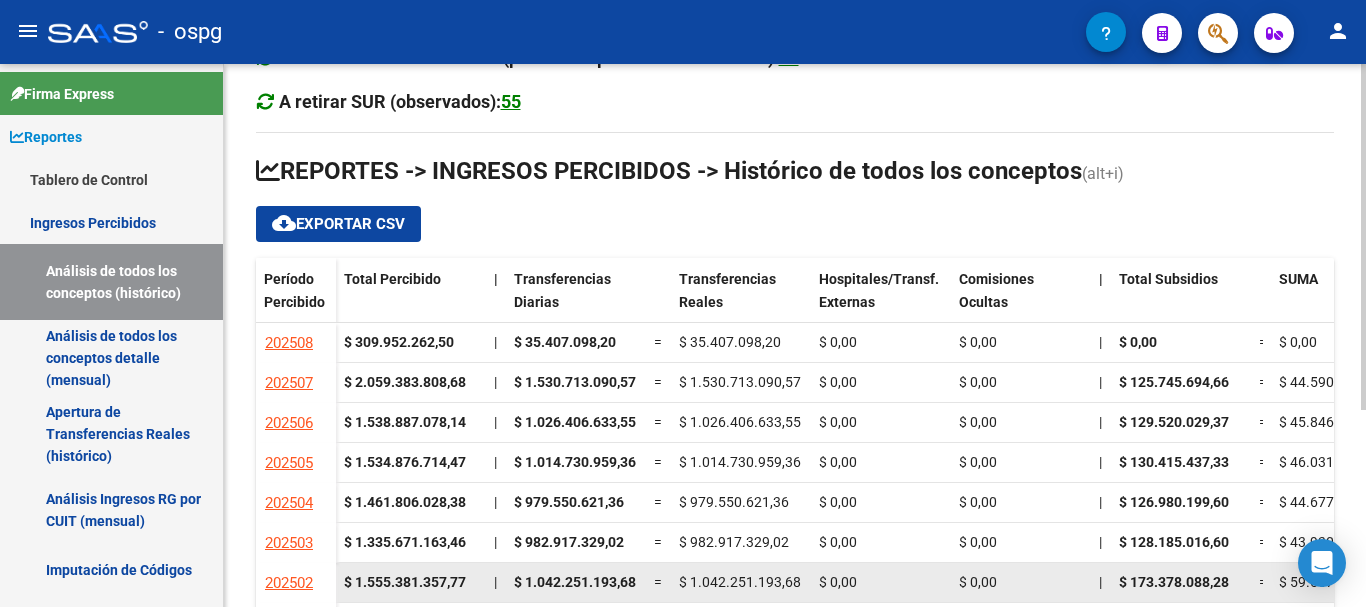 scroll, scrollTop: 108, scrollLeft: 0, axis: vertical 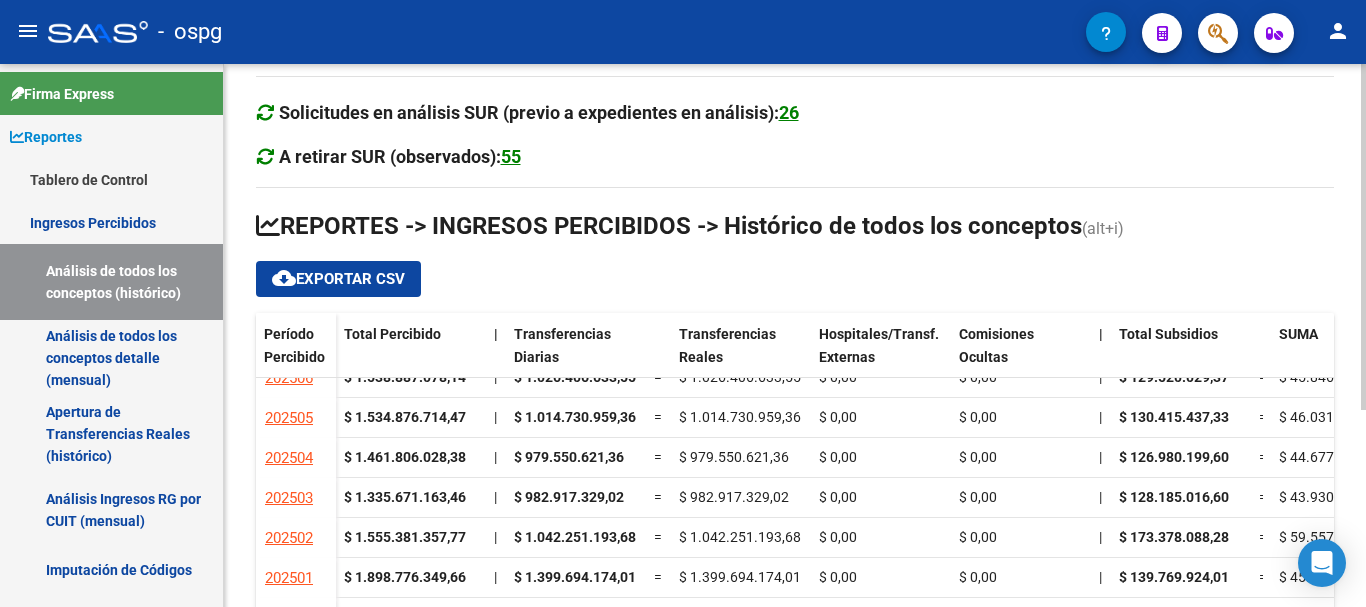click on "Cheques en Cartera Fiscalización:  $ 91.991.906,54   Expedientes en Análisis en SUR (instancia previa al pago):  $ 10.037.414,00(6 expedientes)   Solicitudes en análisis SUR (previo a expedientes en análisis):  26   A retirar SUR (observados):  55  REPORTES -> INGRESOS PERCIBIDOS -> Histórico de todos los conceptos (alt+i) cloud_download  Exportar CSV  Período Percibido Total Percibido | Transferencias Diarias Transferencias Reales Hospitales/Transf. Externas Comisiones Ocultas | Total Subsidios SUMA SUMARTE SUMA70 SANO | Total Reintegros SUR Integración | Fiscalización | Total Anses Fondo de desempleo Capita ANSES | Otros ingresos 202506 $ 1.538.887.078,14 | $ 1.026.406.633,55 = $ 1.026.406.633,55 $ 0,00 $ 0,00 | $ 129.520.029,37 = $ 45.846.123,41 $ 12.917.014,84 $ 68.930.992,44 $ 1.825.898,68 | $ 241.201.242,05 =   $ 0,00 $ 241.201.242,05 | $ 59.452.289,37 | $ 75.374.281,37 = $ 5.394.113,32 $ 69.980.168,05 | $ 6.932.602,43 202505 $ 1.534.876.714,47 | $ 1.014.730.959,36 = |" 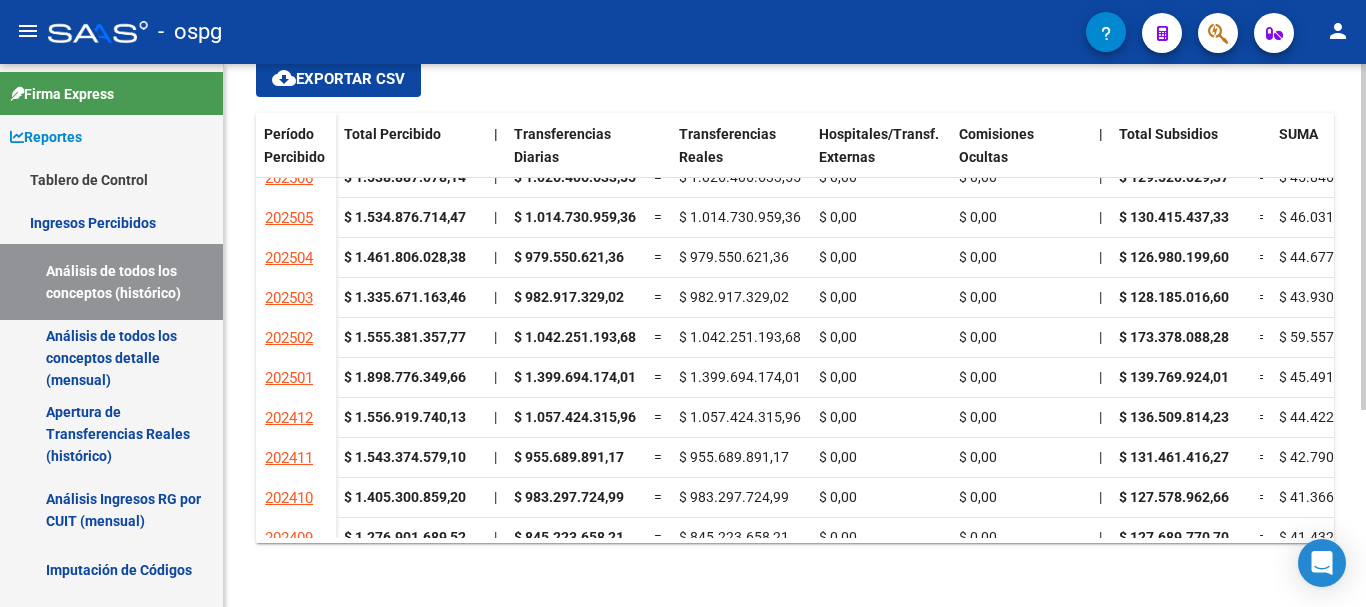 click 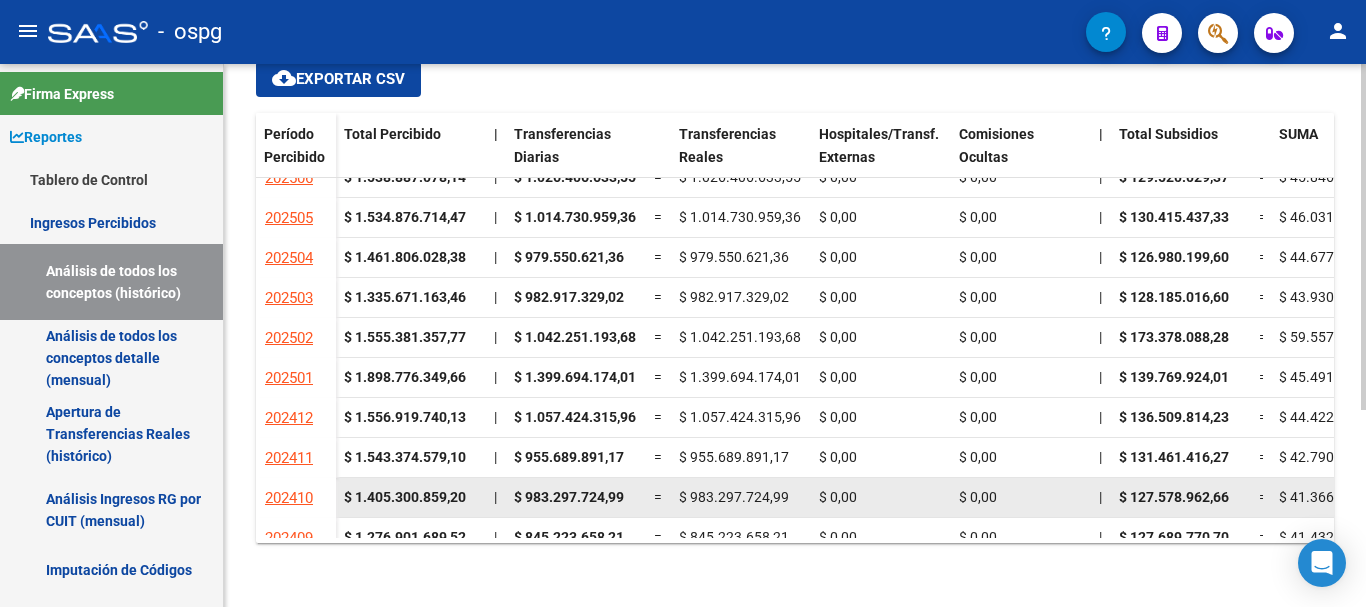 scroll, scrollTop: 0, scrollLeft: 0, axis: both 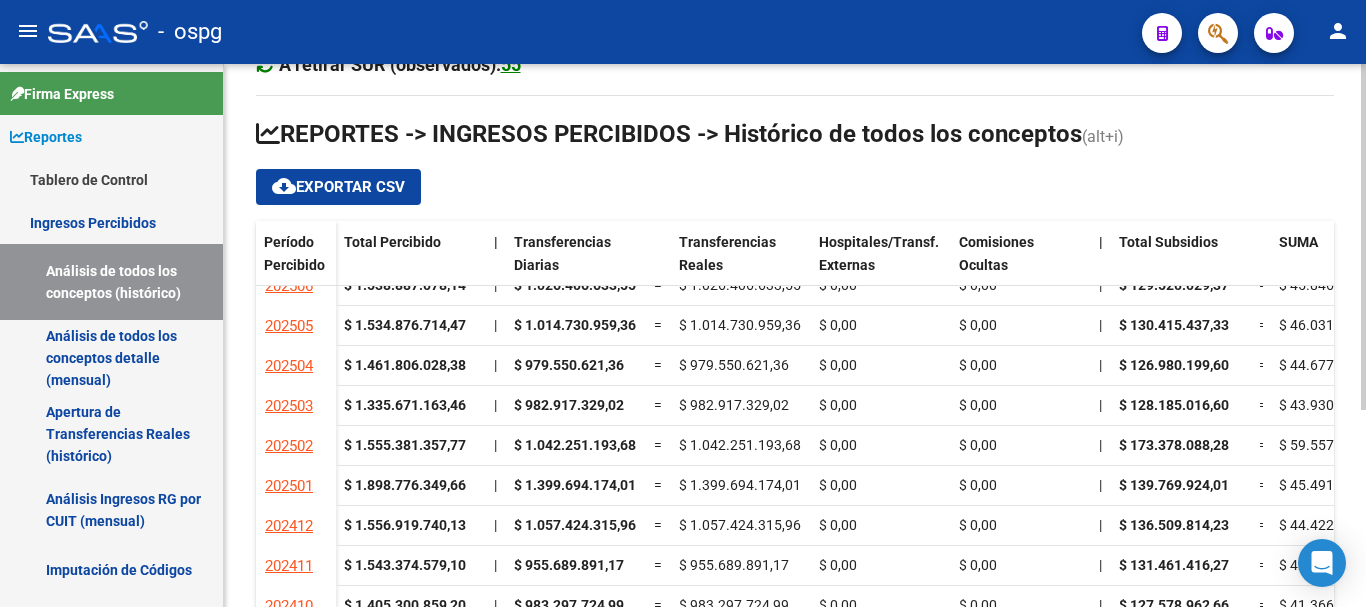 click 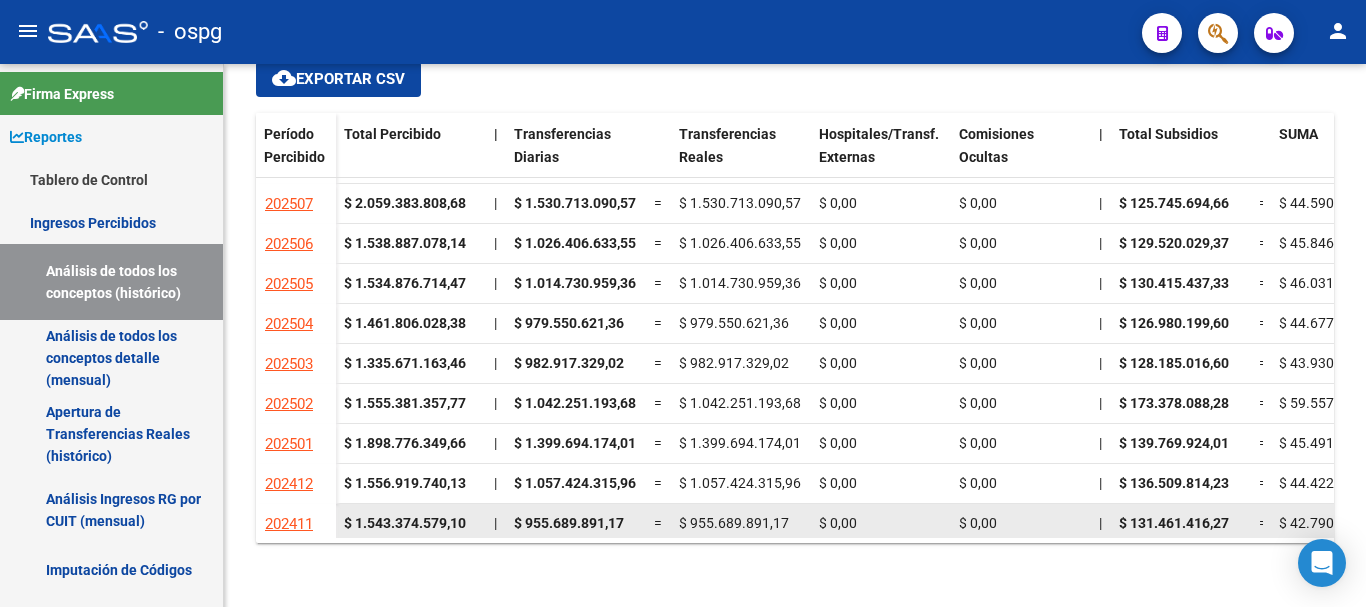 scroll, scrollTop: 0, scrollLeft: 0, axis: both 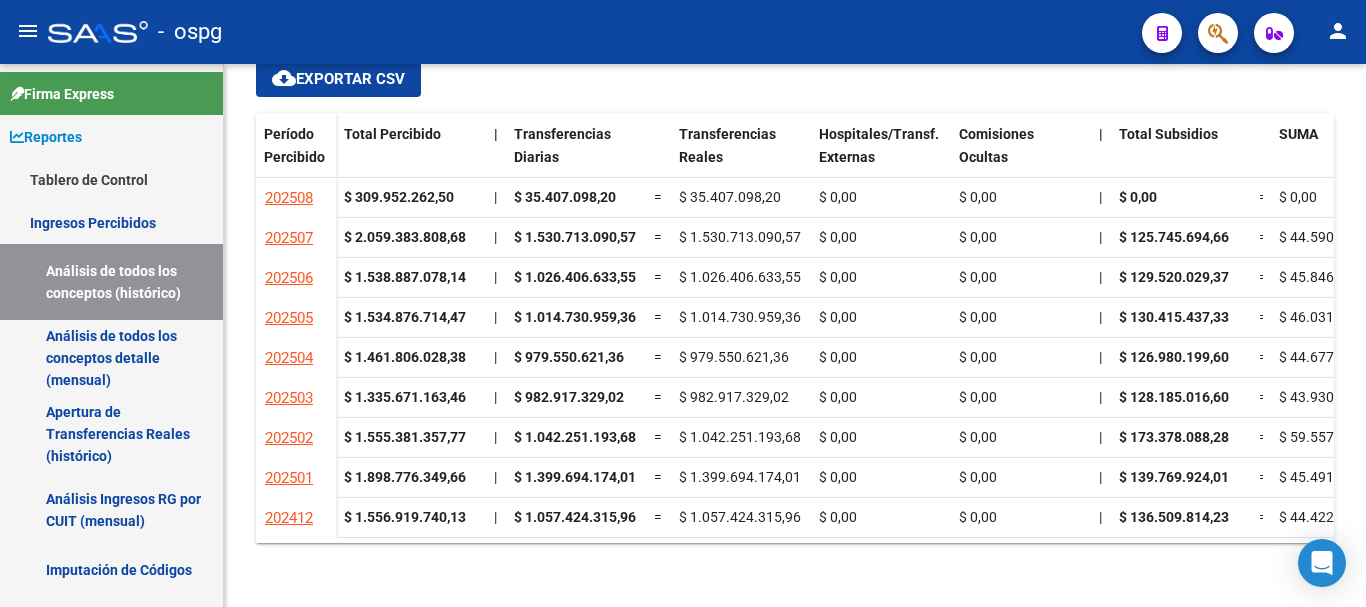 click 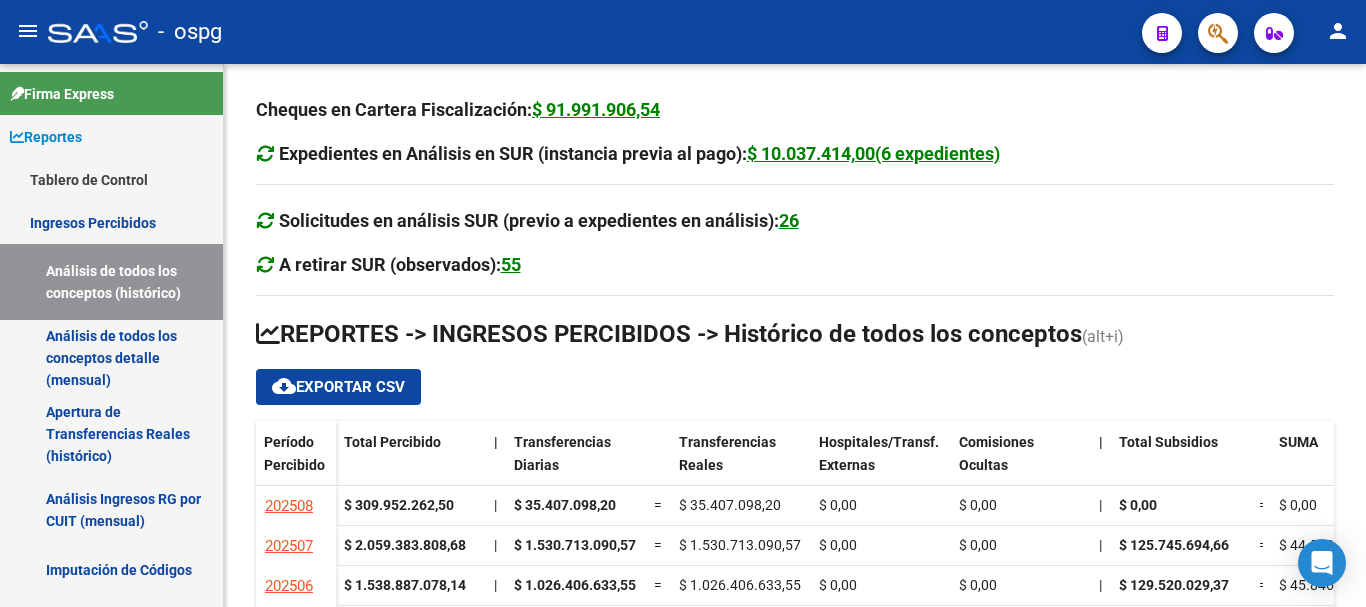 scroll, scrollTop: 0, scrollLeft: 0, axis: both 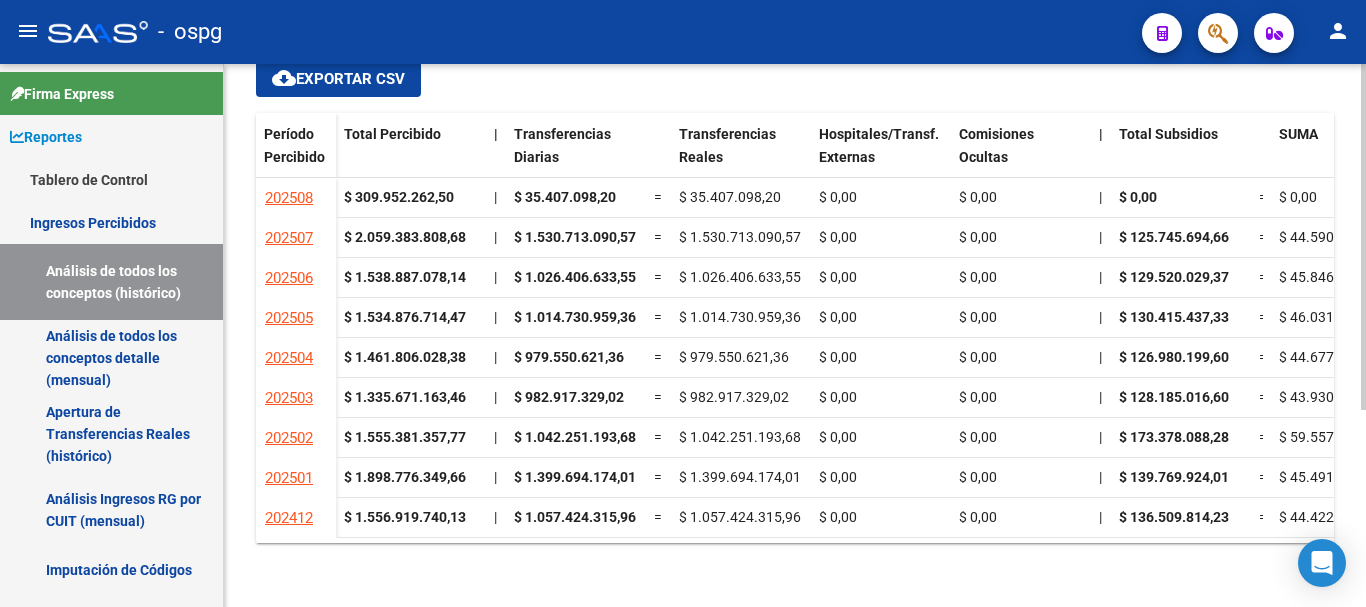 click 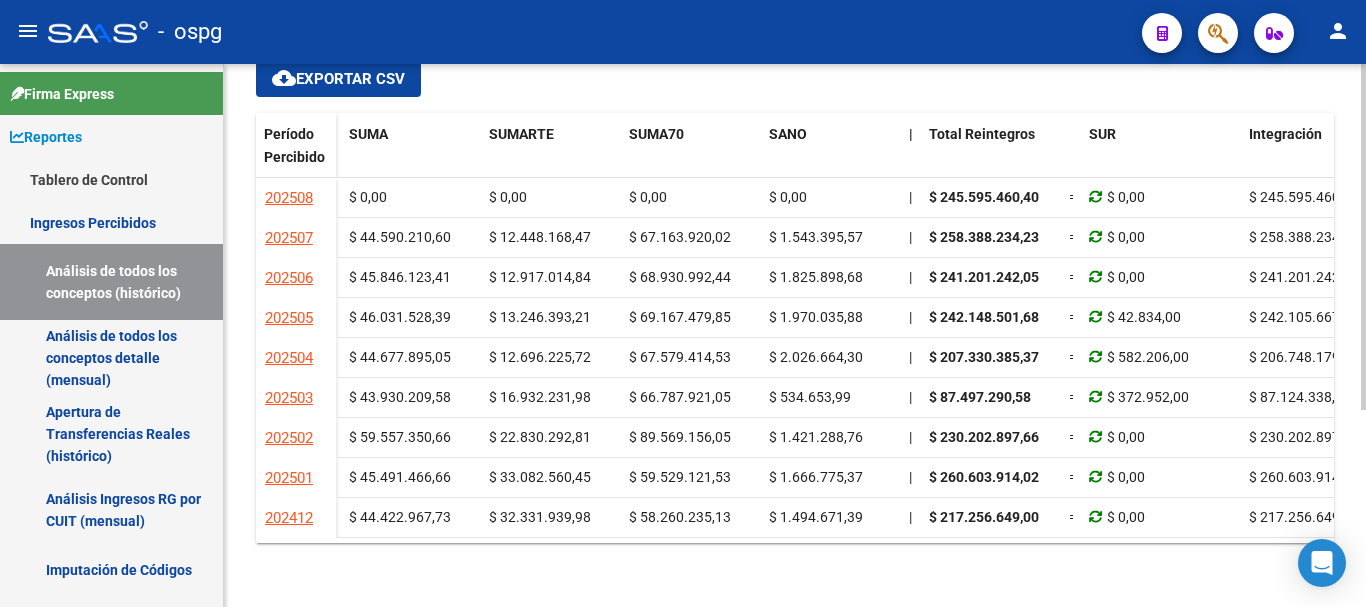 scroll, scrollTop: 0, scrollLeft: 1752, axis: horizontal 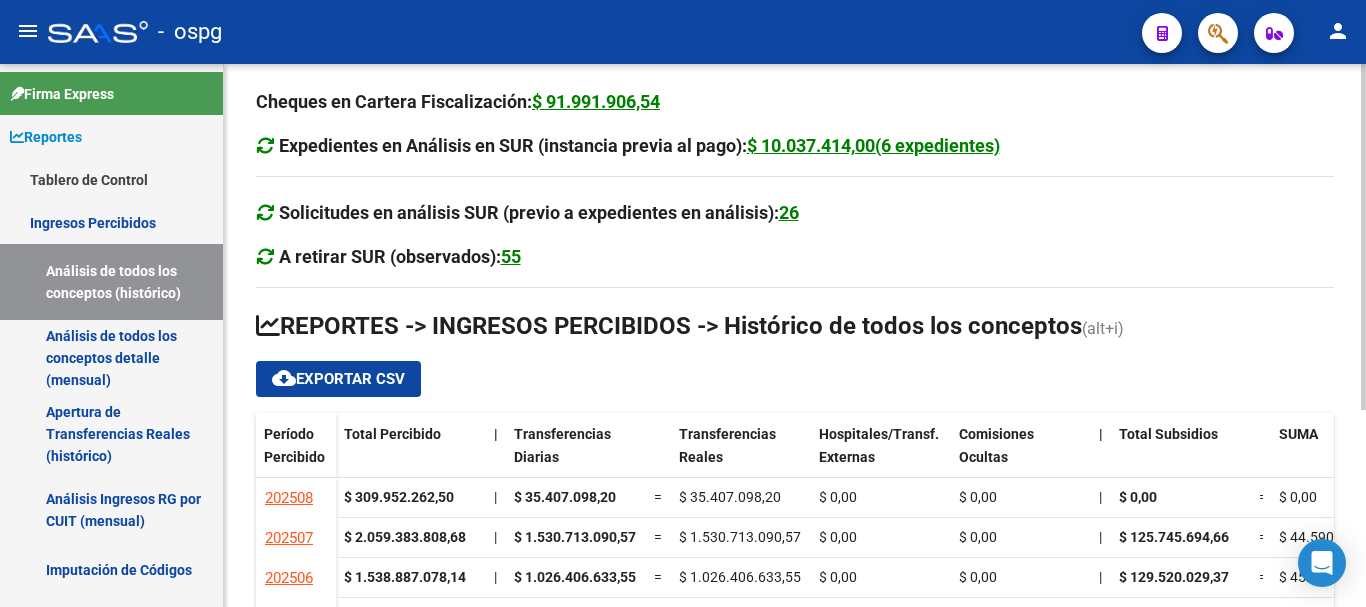 click 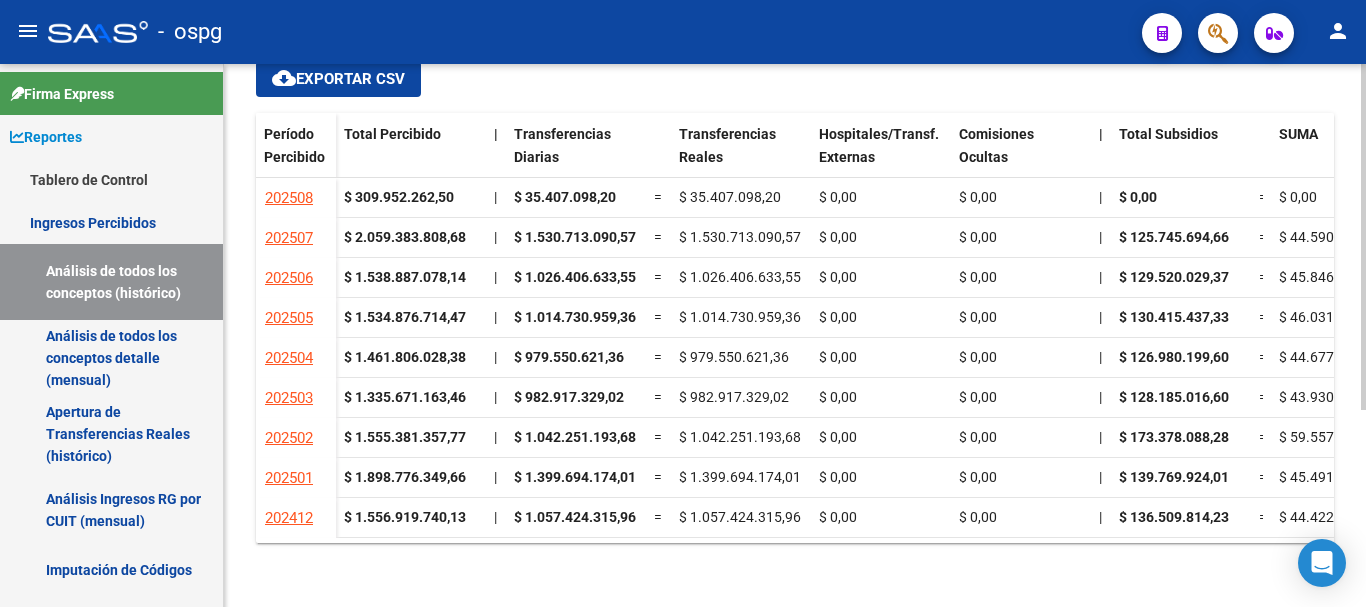 click 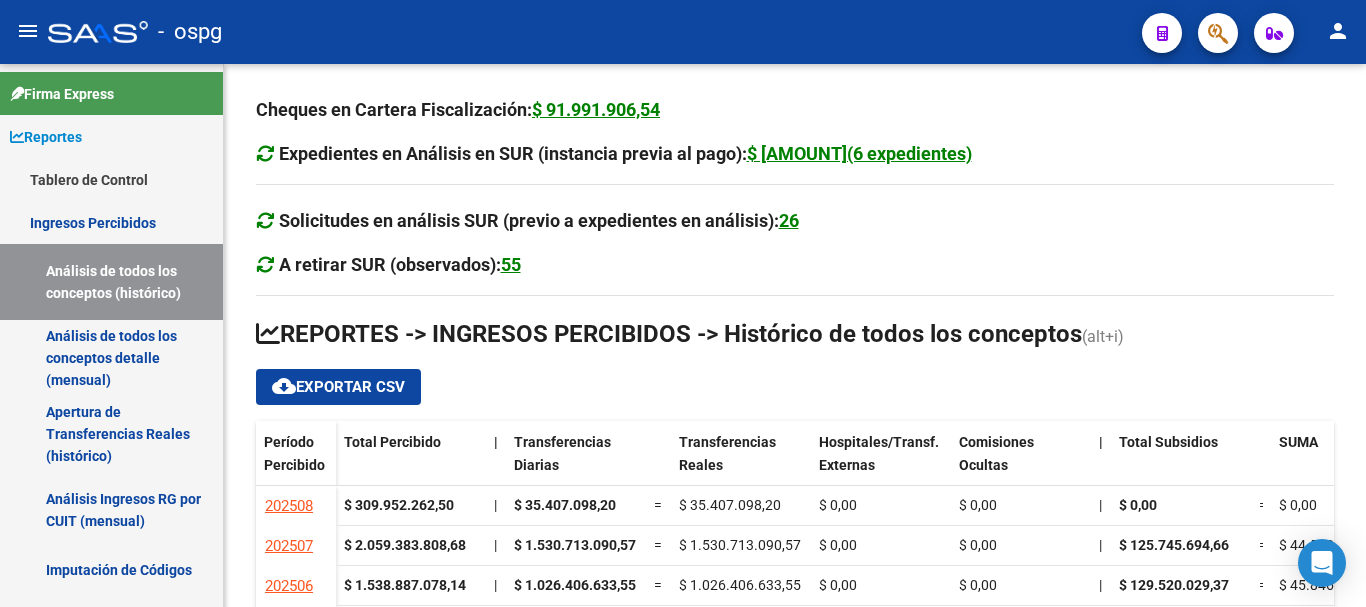scroll, scrollTop: 0, scrollLeft: 0, axis: both 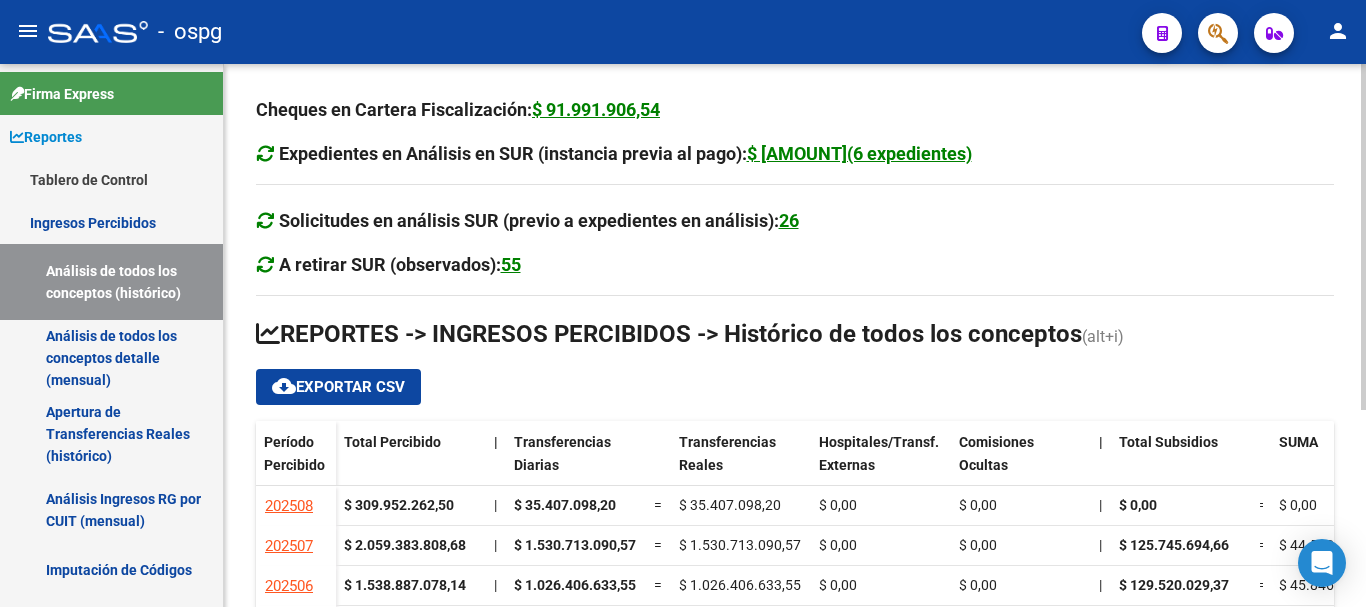 click on "Cheques en Cartera Fiscalización:  $ [AMOUNT]   Expedientes en Análisis en SUR (instancia previa al pago):  $ [AMOUNT](6 expedientes)   Solicitudes en análisis SUR (previo a expedientes en análisis):  26   A retirar SUR (observados):  55  REPORTES -> INGRESOS PERCIBIDOS -> Histórico de todos los conceptos (alt+i) cloud_download  Exportar CSV  Período Percibido Total Percibido | Transferencias Diarias Transferencias Reales Hospitales/Transf. Externas Comisiones Ocultas | Total Subsidios SUMA SUMARTE SUMA70 SANO | Total Reintegros SUR Integración | Fiscalización | Total Anses Fondo de desempleo Capita ANSES | Otros ingresos [YEAR][MONTH] $ [AMOUNT] | $ [AMOUNT] = $ [AMOUNT] $ 0,00 $ 0,00 | $ 0,00 = $ 0,00 $ 0,00 $ 0,00 $ 0,00 | $ [AMOUNT] =   $ 0,00 $ [AMOUNT] | $ [AMOUNT] | $ 0,00 = $ 0,00 $ 0,00 | $ 0,00 [YEAR][MONTH] $ [AMOUNT] | $ [AMOUNT] = $ [AMOUNT] $ 0,00 $ 0,00 | $ [AMOUNT] = $ [AMOUNT] | =   $ 0,00" 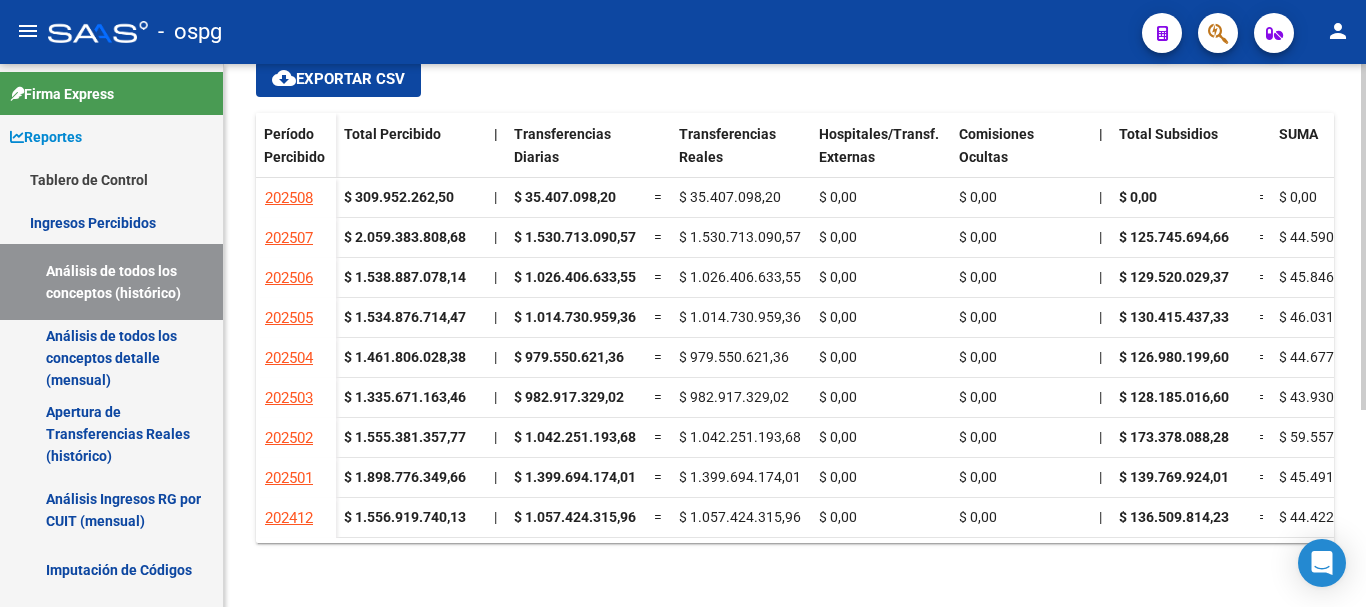 click 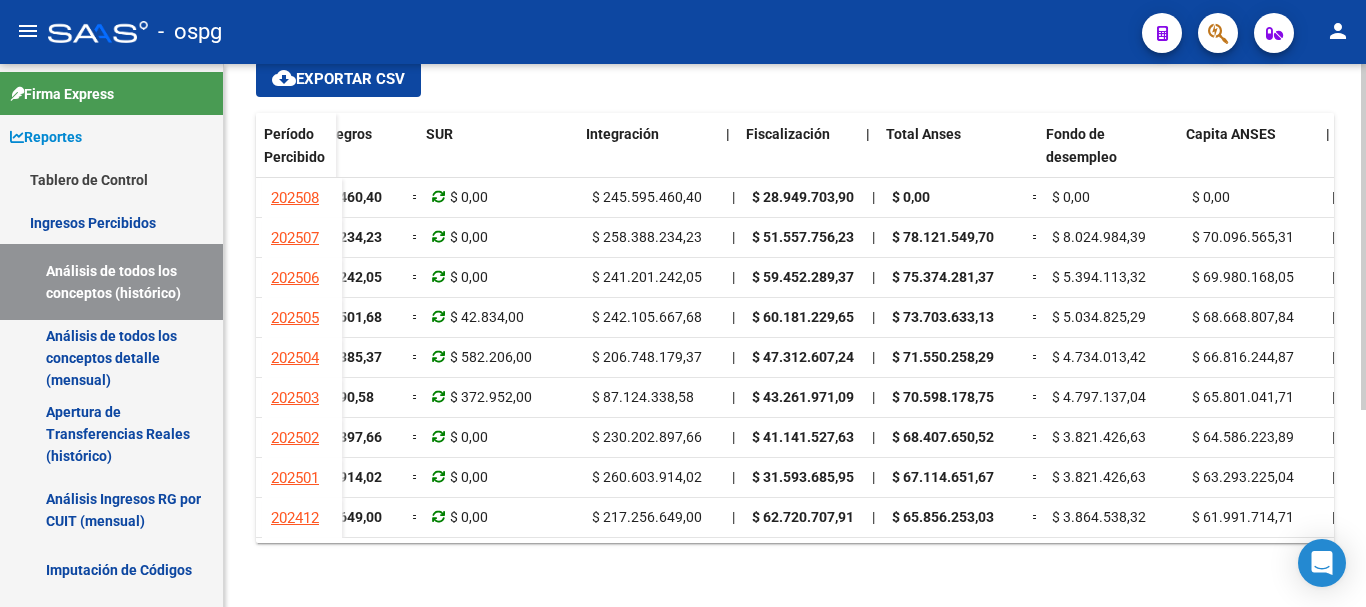 scroll, scrollTop: 0, scrollLeft: 1752, axis: horizontal 